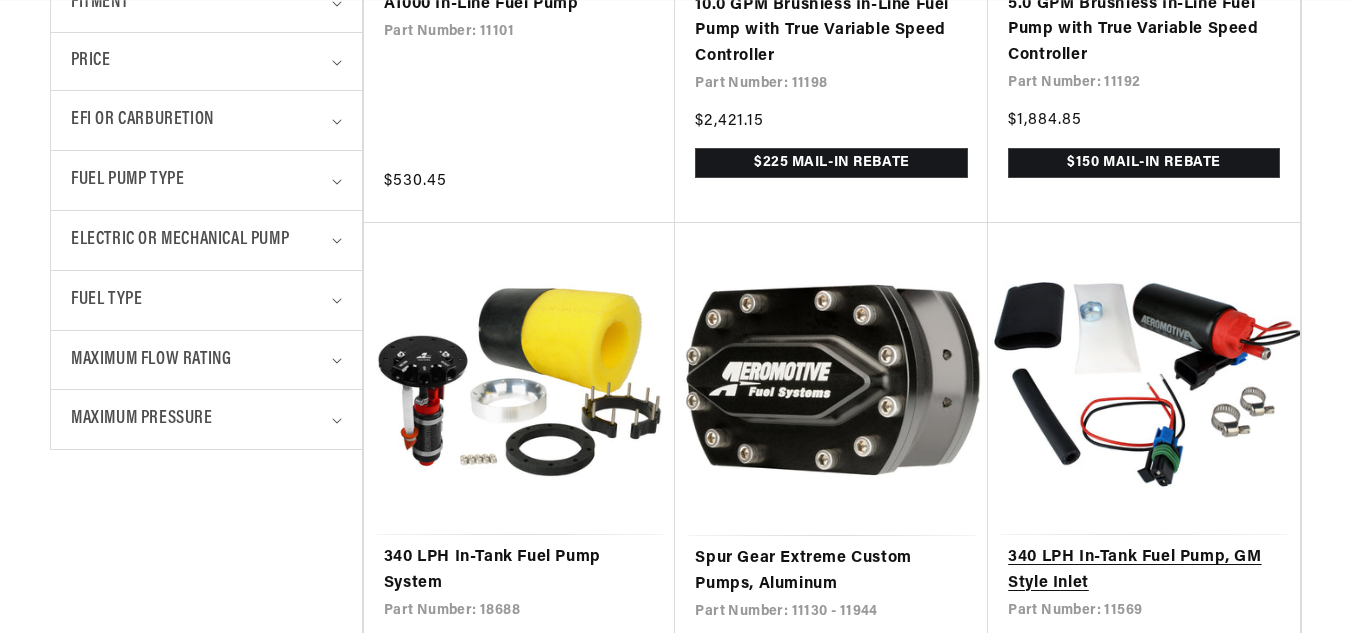 scroll, scrollTop: 1000, scrollLeft: 0, axis: vertical 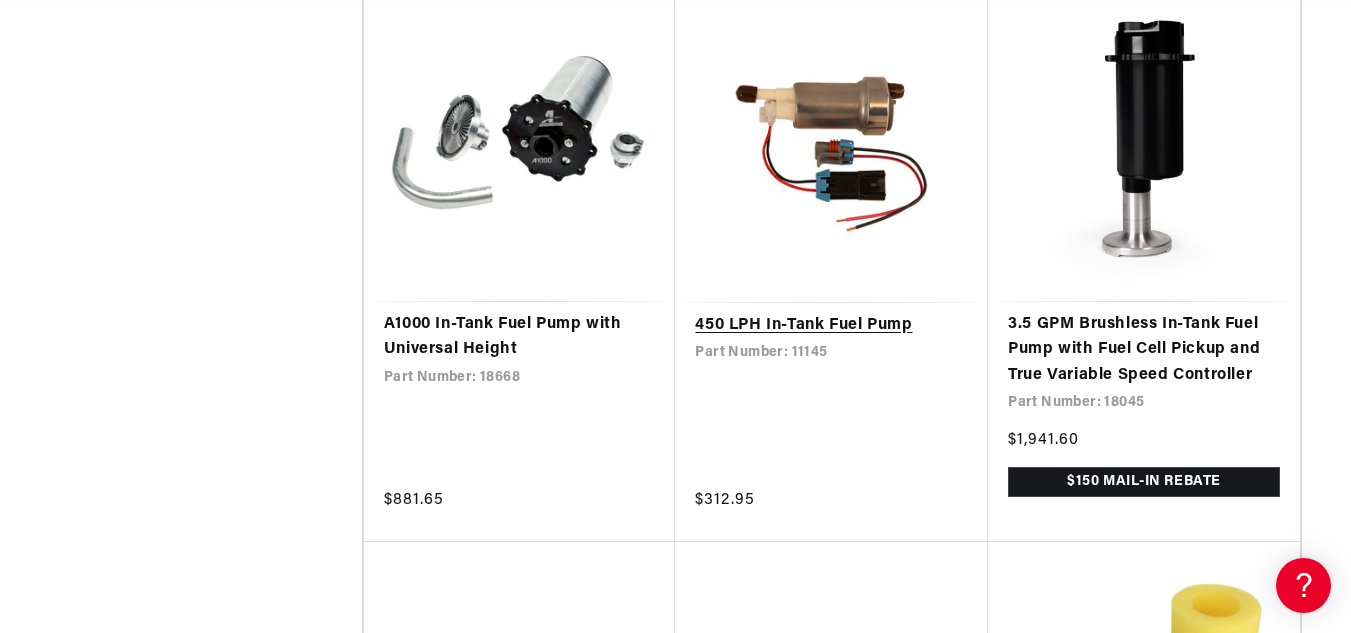 click on "450 LPH In-Tank Fuel Pump" at bounding box center [831, 326] 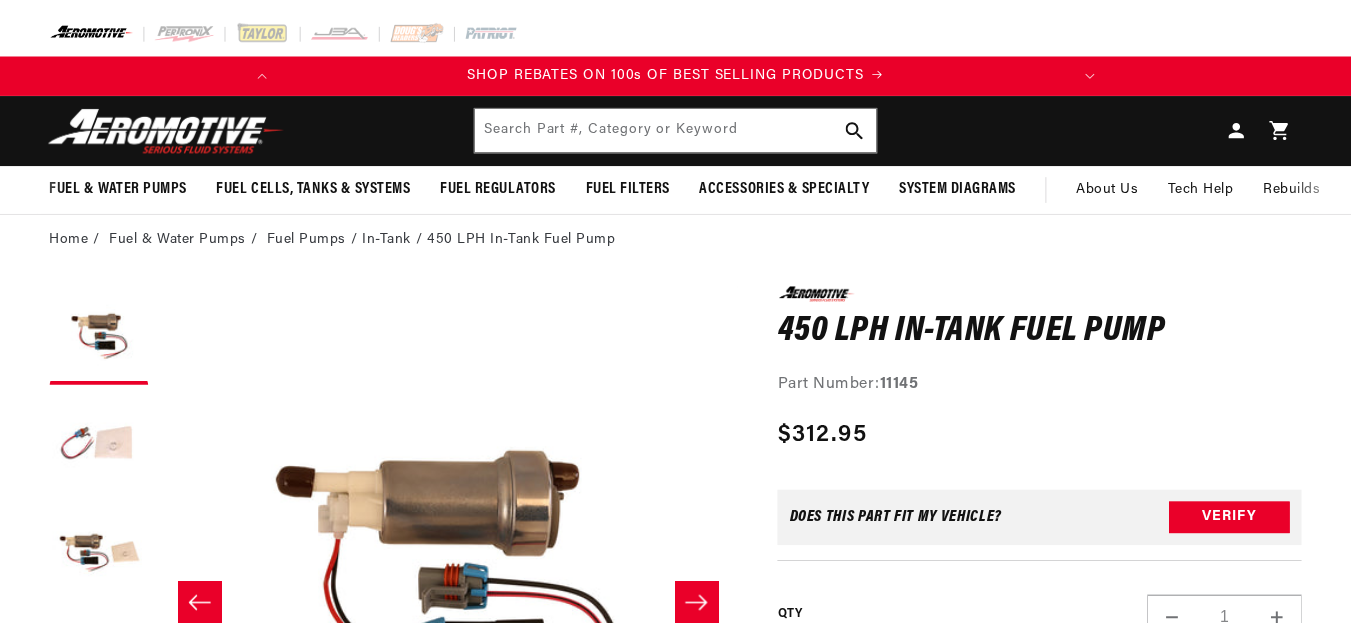 scroll, scrollTop: 0, scrollLeft: 0, axis: both 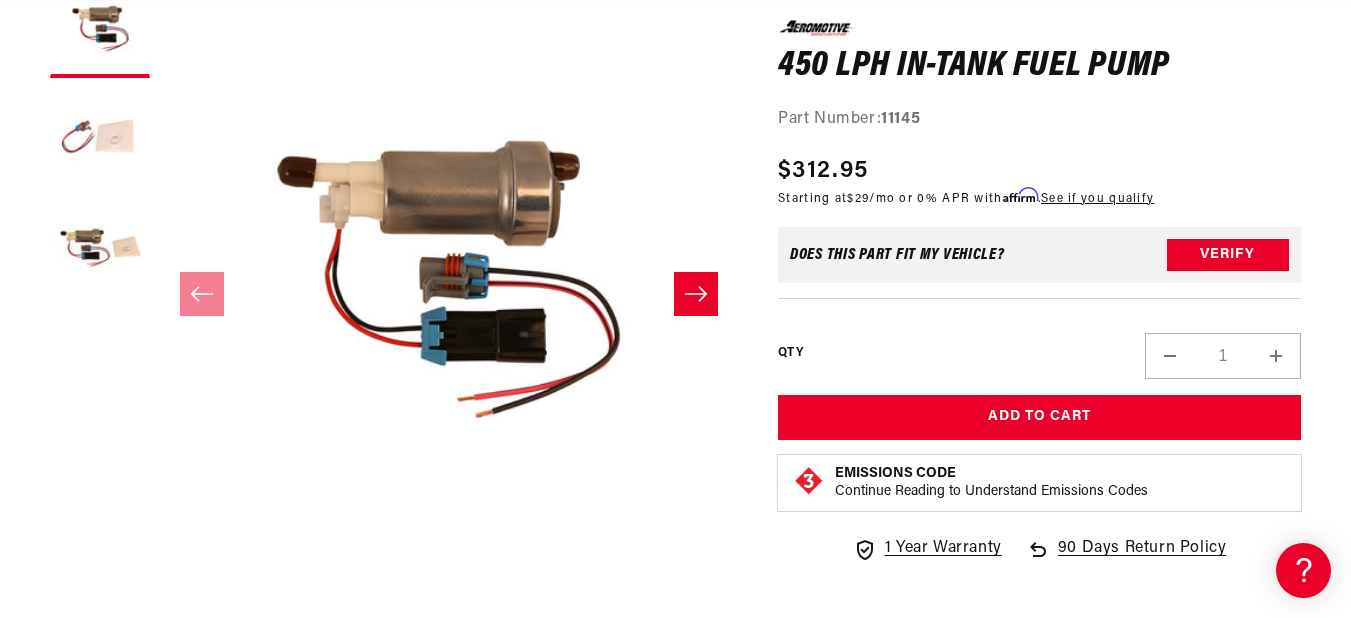 drag, startPoint x: 782, startPoint y: 170, endPoint x: 875, endPoint y: 169, distance: 93.00538 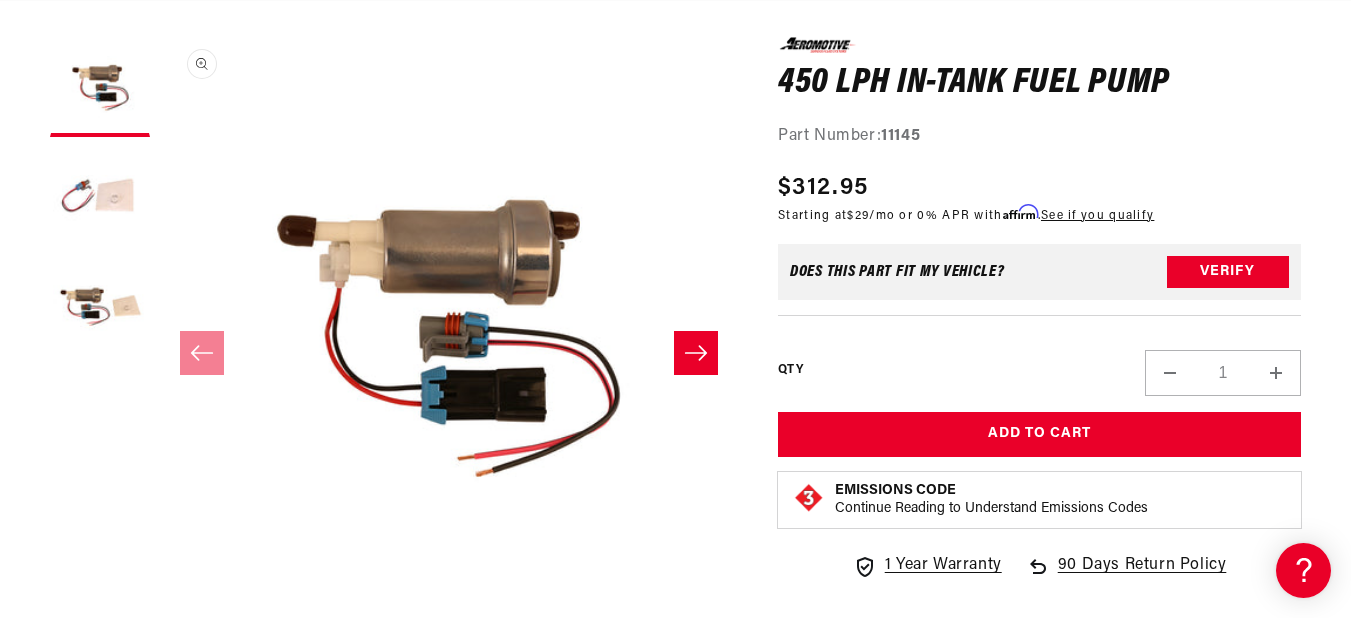 scroll, scrollTop: 0, scrollLeft: 0, axis: both 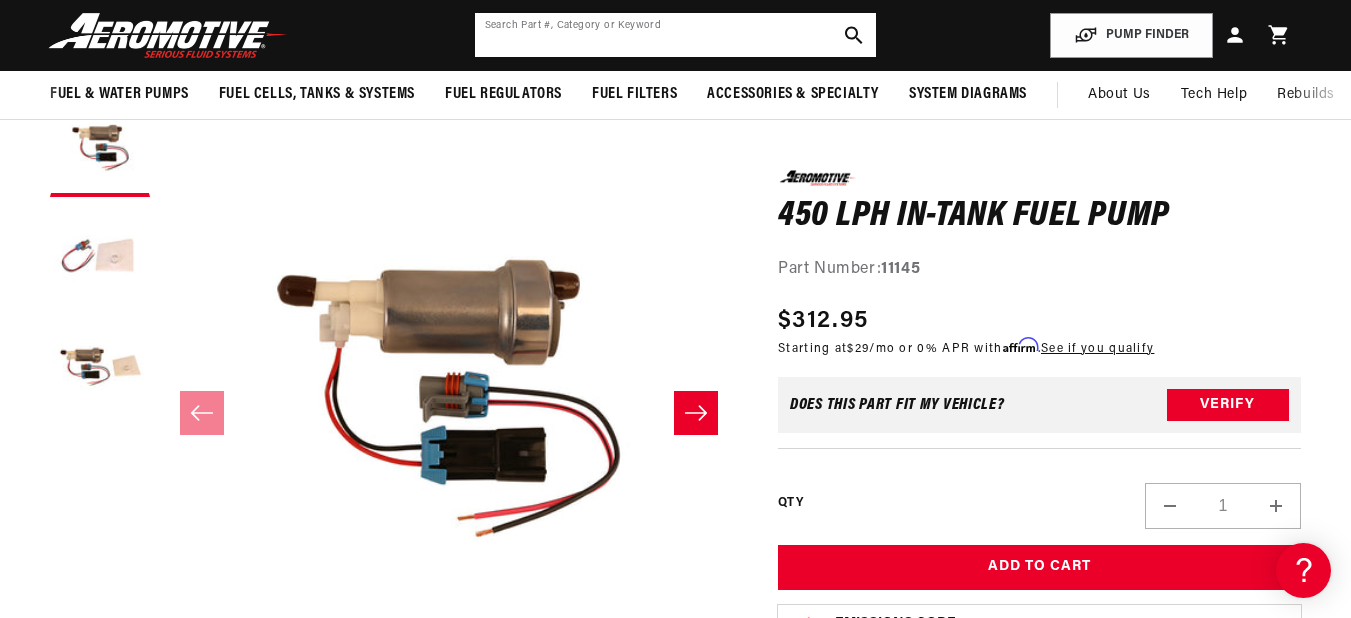 click 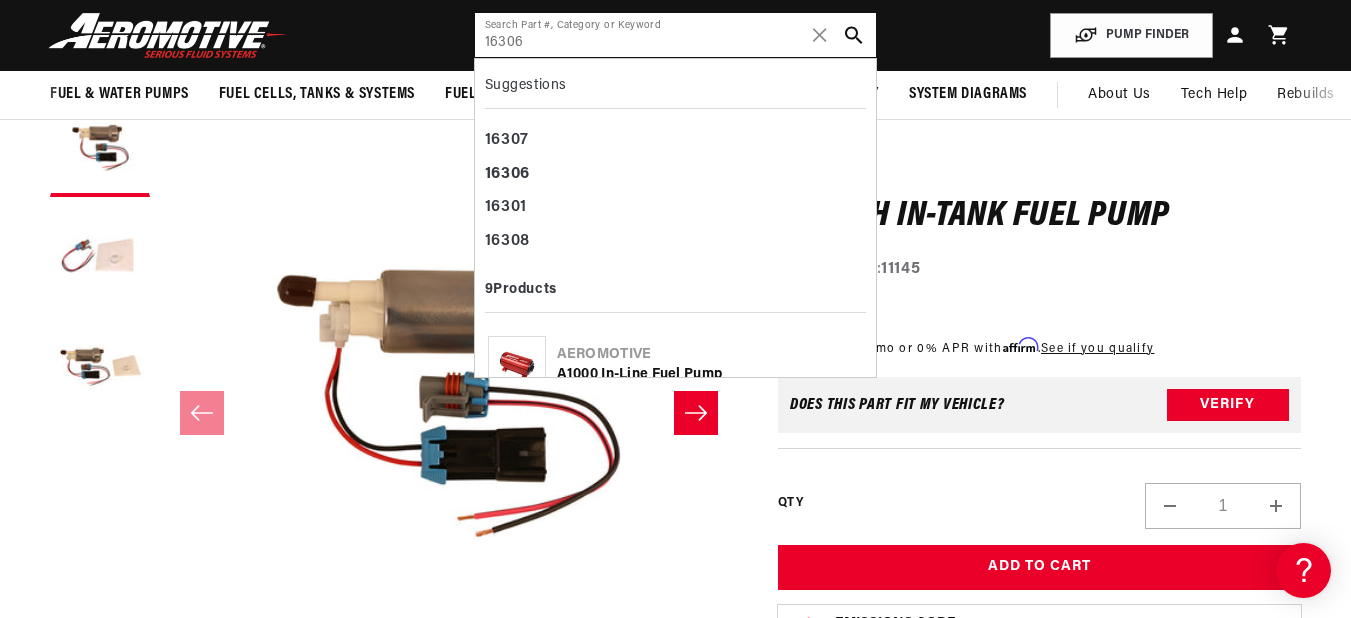 type on "16306" 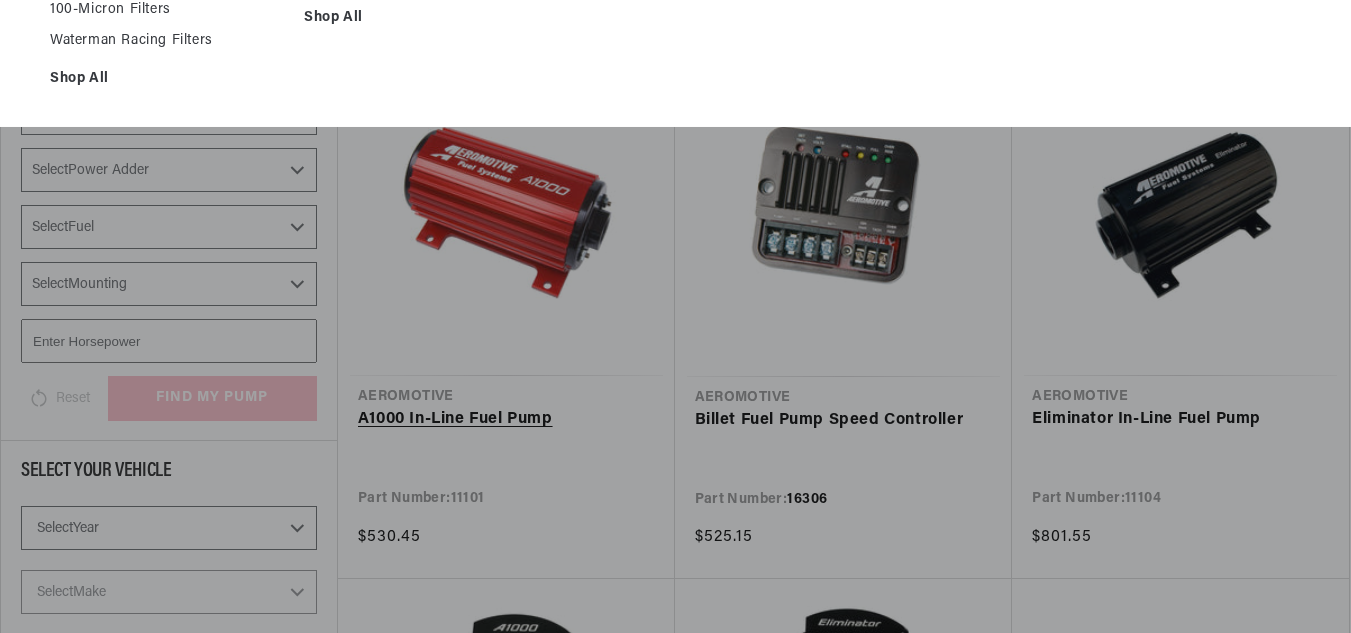 scroll, scrollTop: 400, scrollLeft: 0, axis: vertical 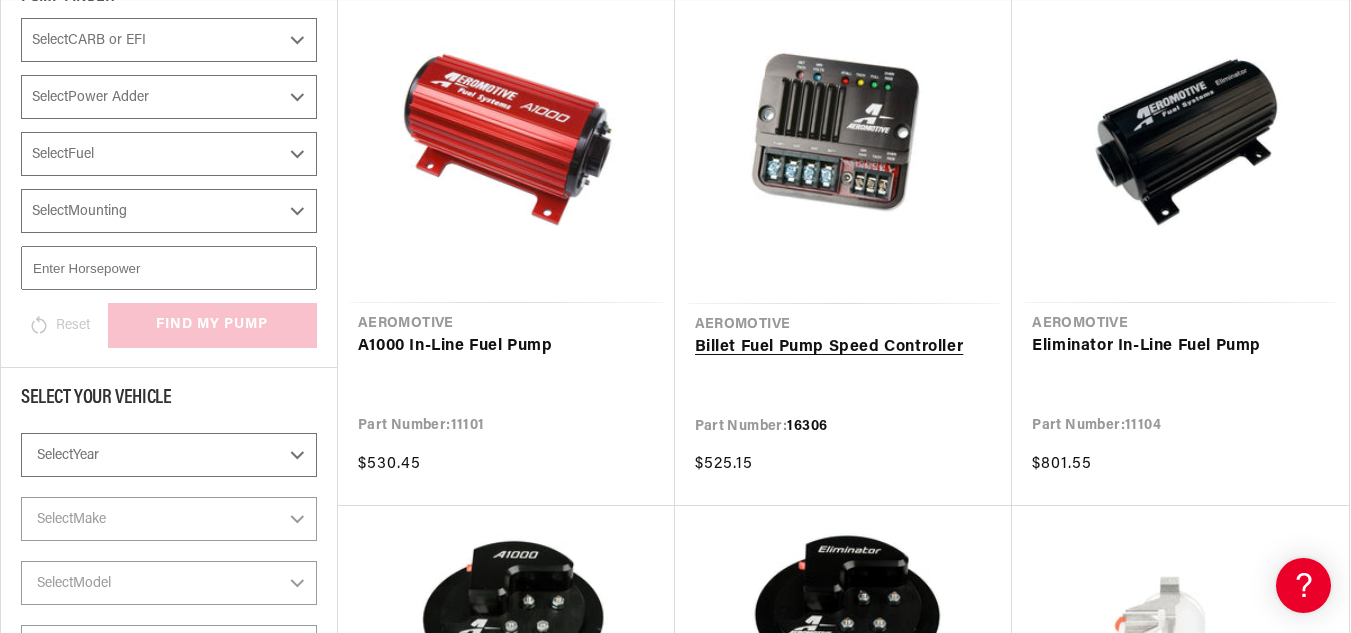 click on "Billet Fuel Pump Speed Controller" at bounding box center (844, 348) 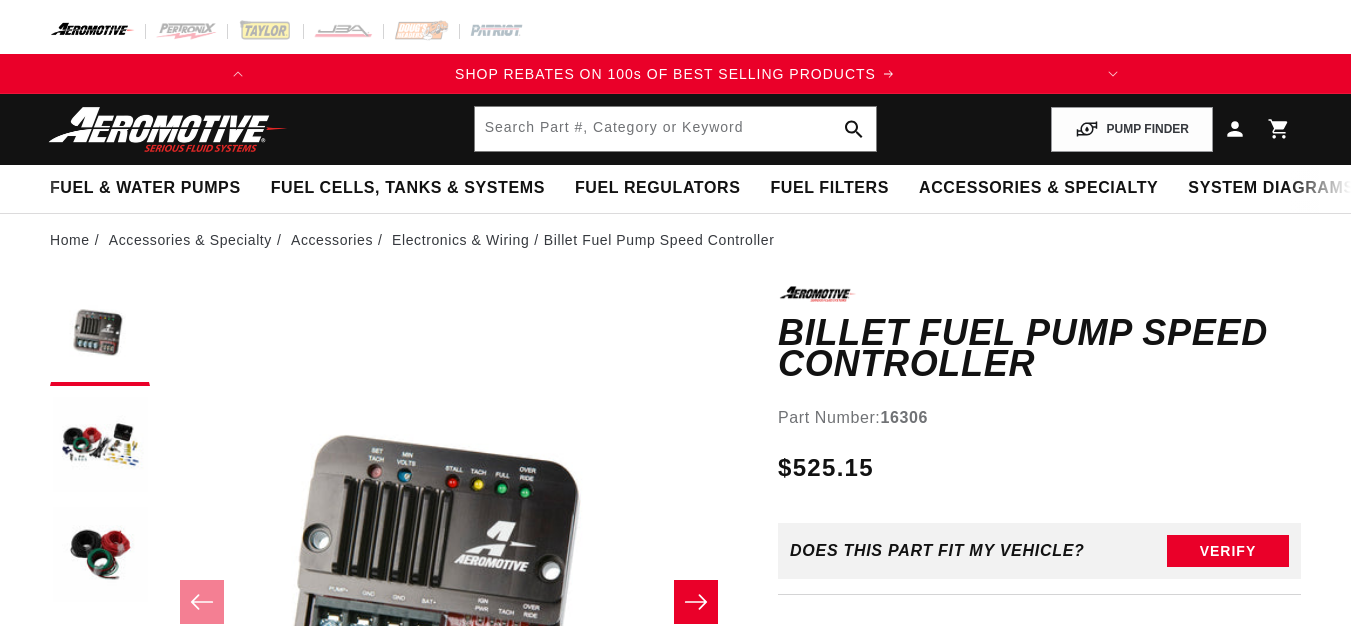 scroll, scrollTop: 0, scrollLeft: 0, axis: both 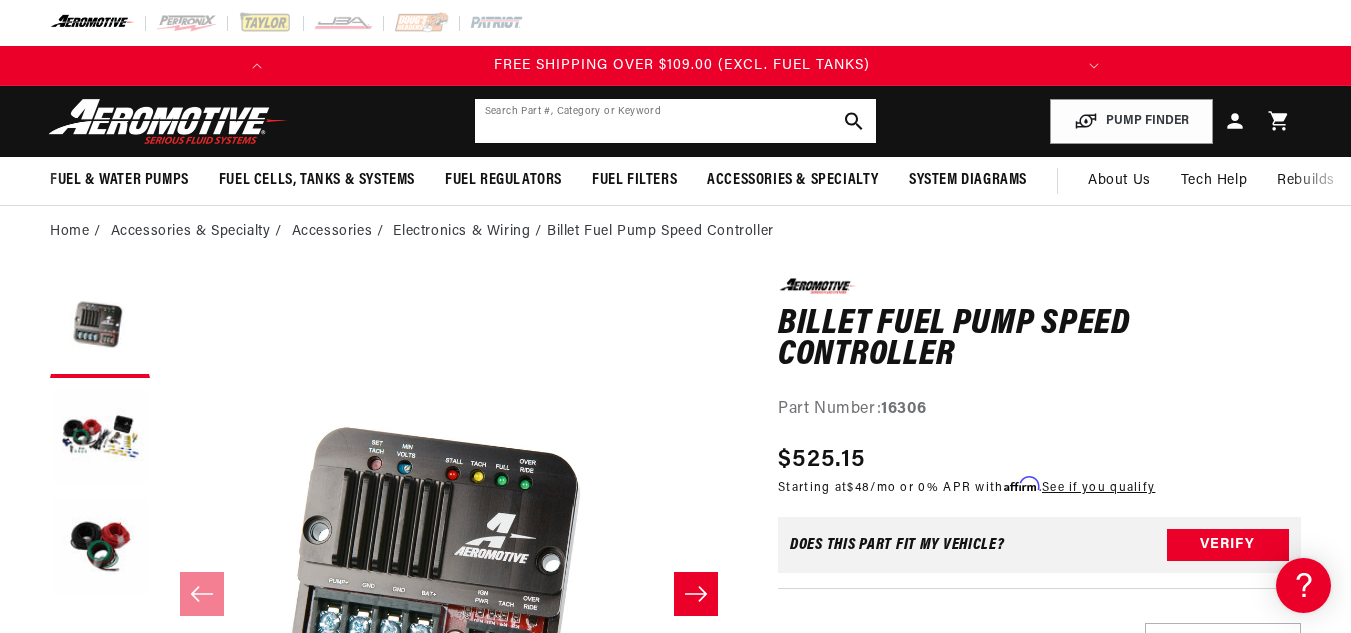 click 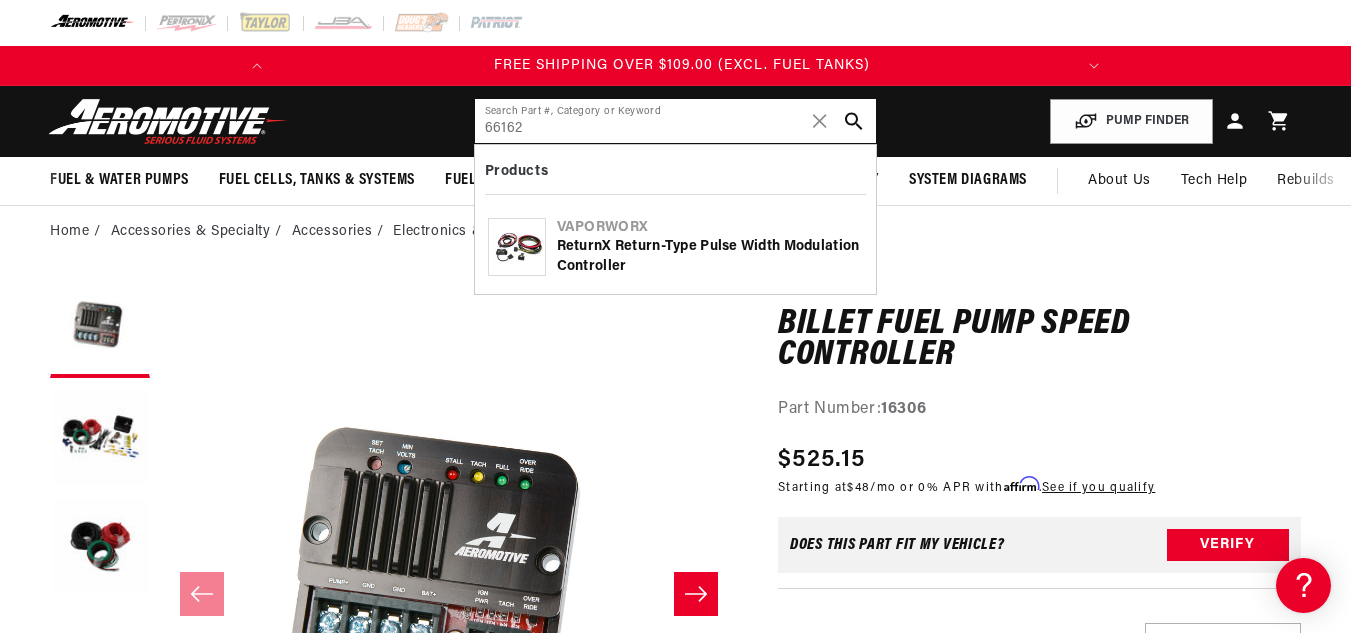 type on "66162" 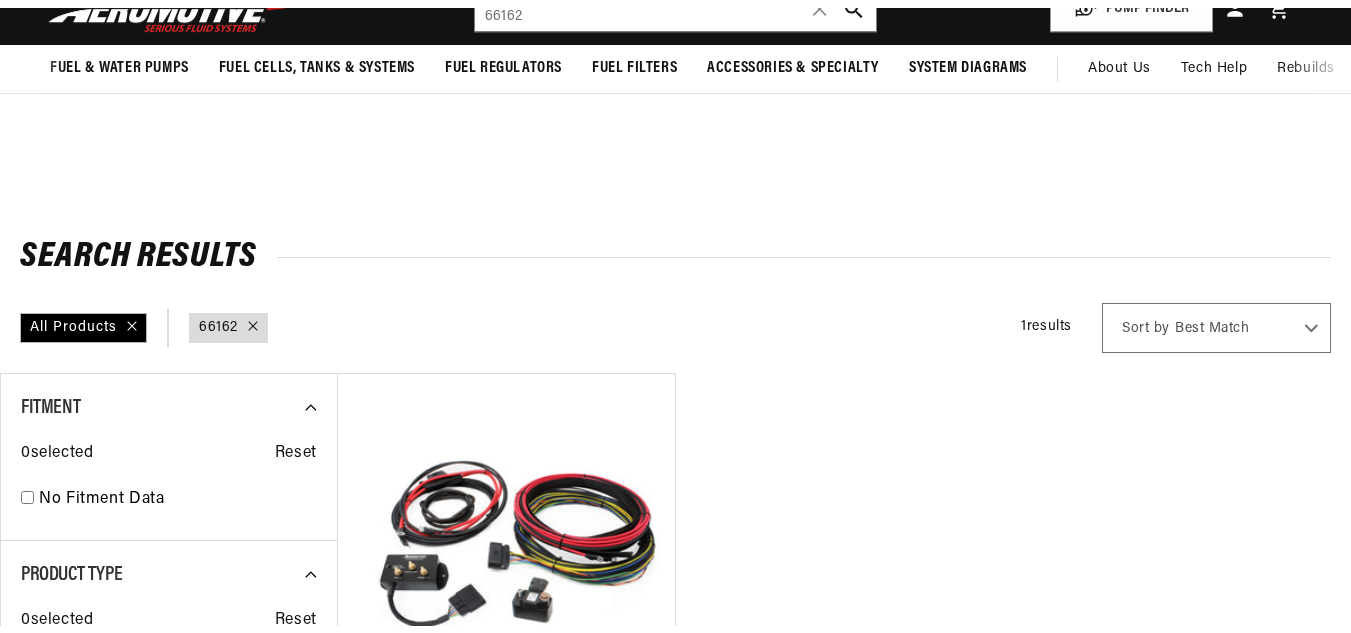 scroll, scrollTop: 500, scrollLeft: 0, axis: vertical 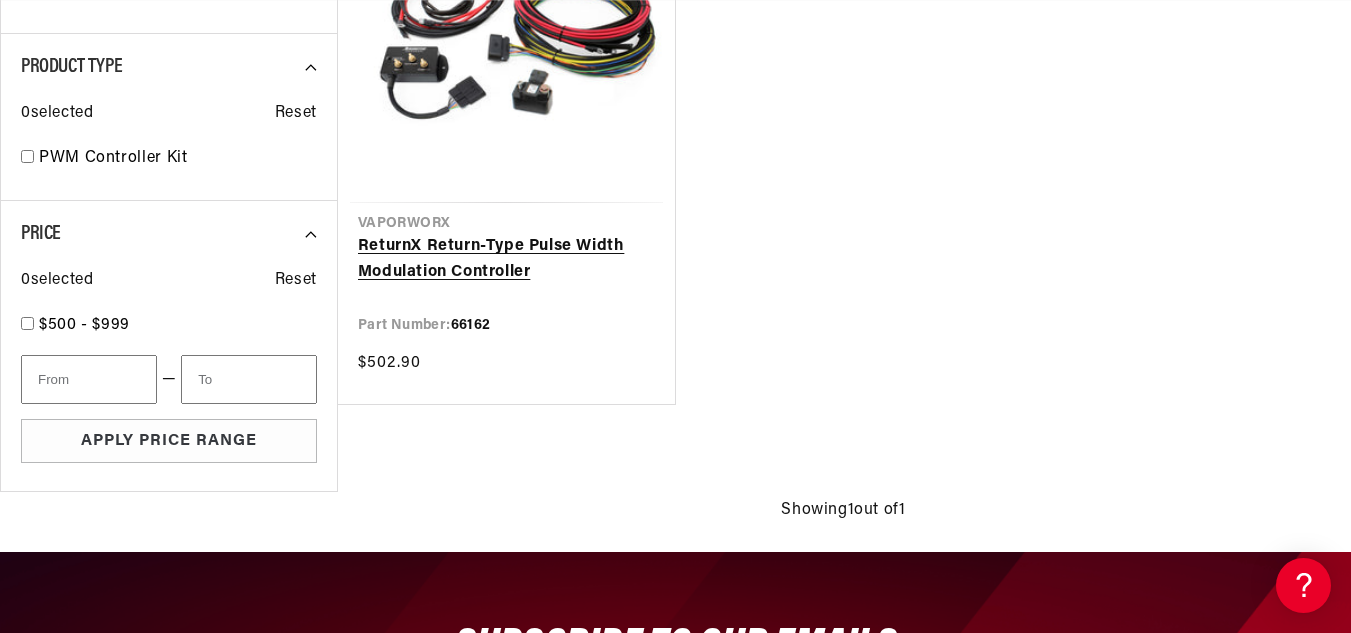 click on "ReturnX Return-Type Pulse Width Modulation Controller" at bounding box center [506, 259] 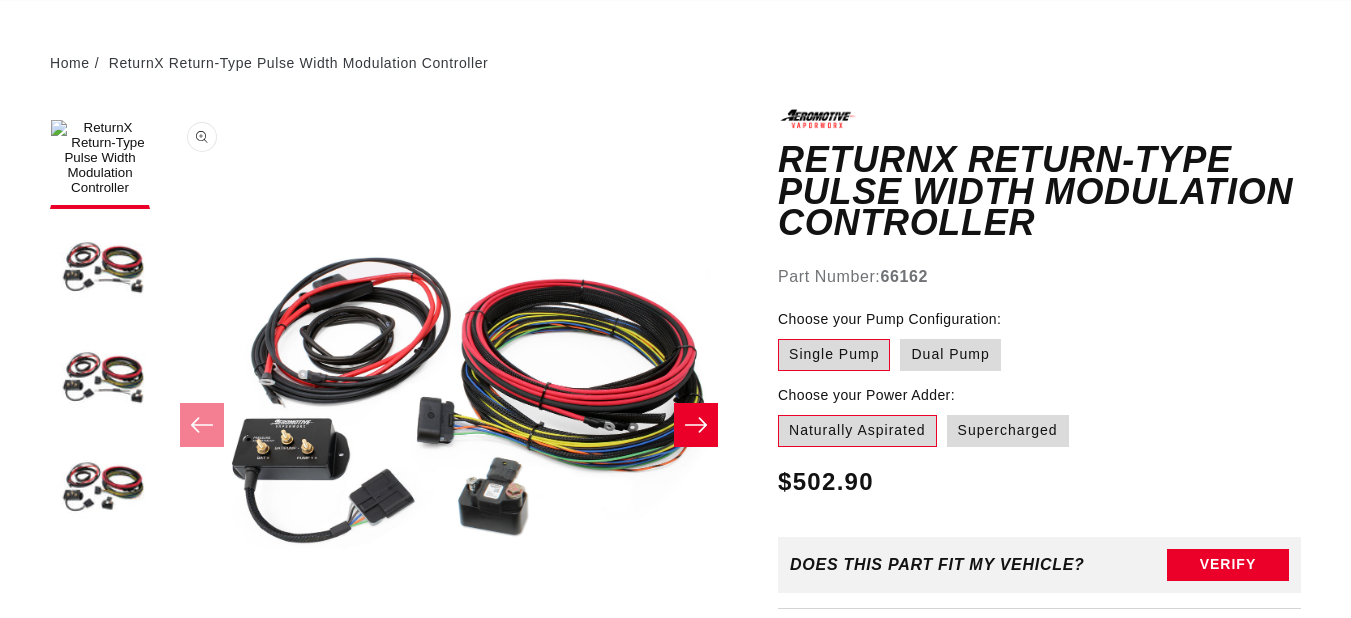 scroll, scrollTop: 400, scrollLeft: 0, axis: vertical 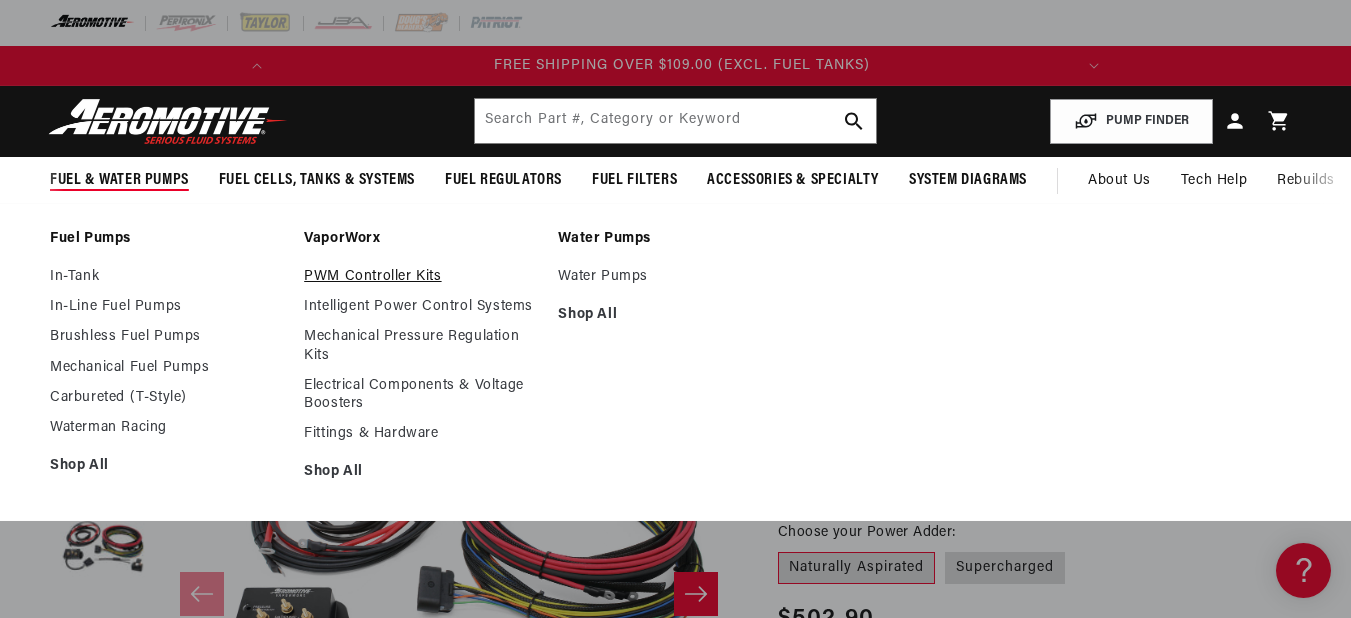 click on "PWM Controller Kits" at bounding box center (421, 277) 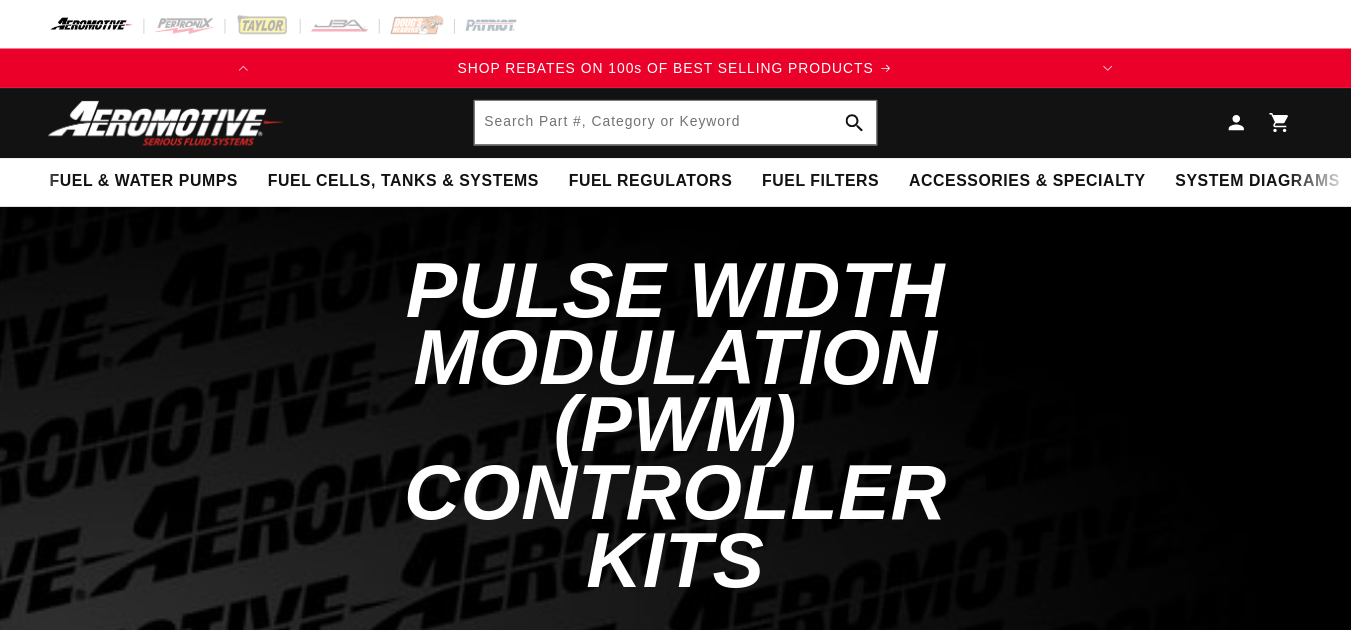 scroll, scrollTop: 0, scrollLeft: 0, axis: both 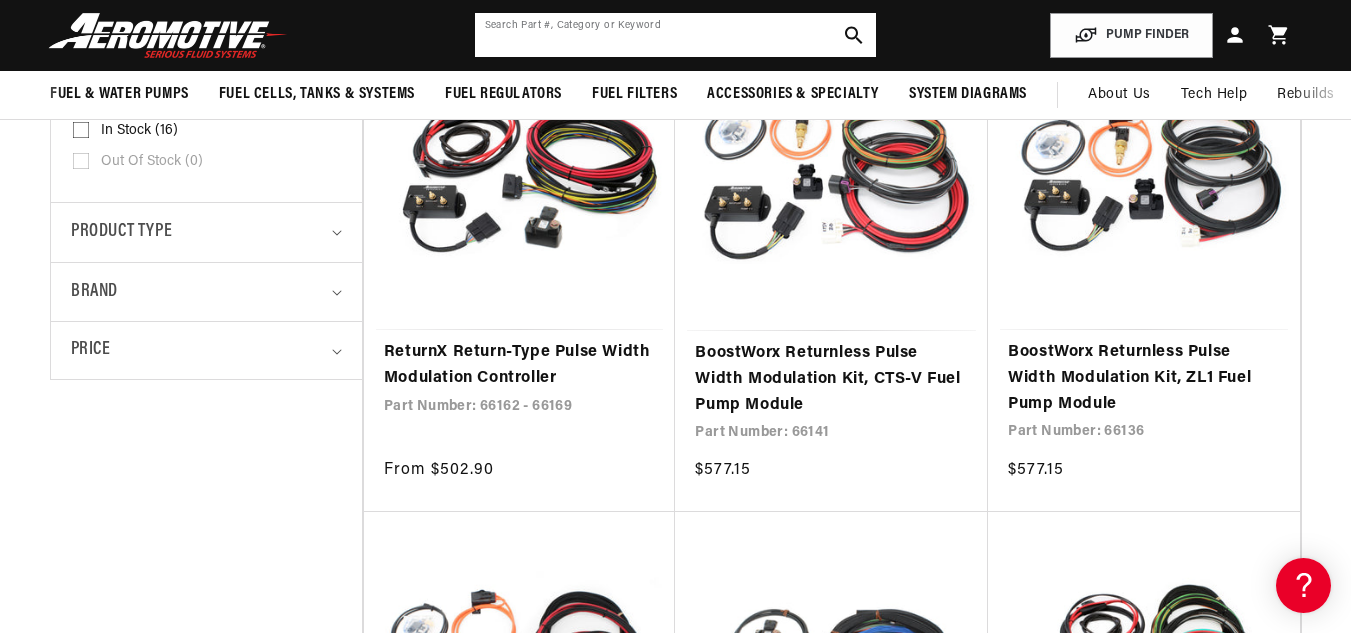 click 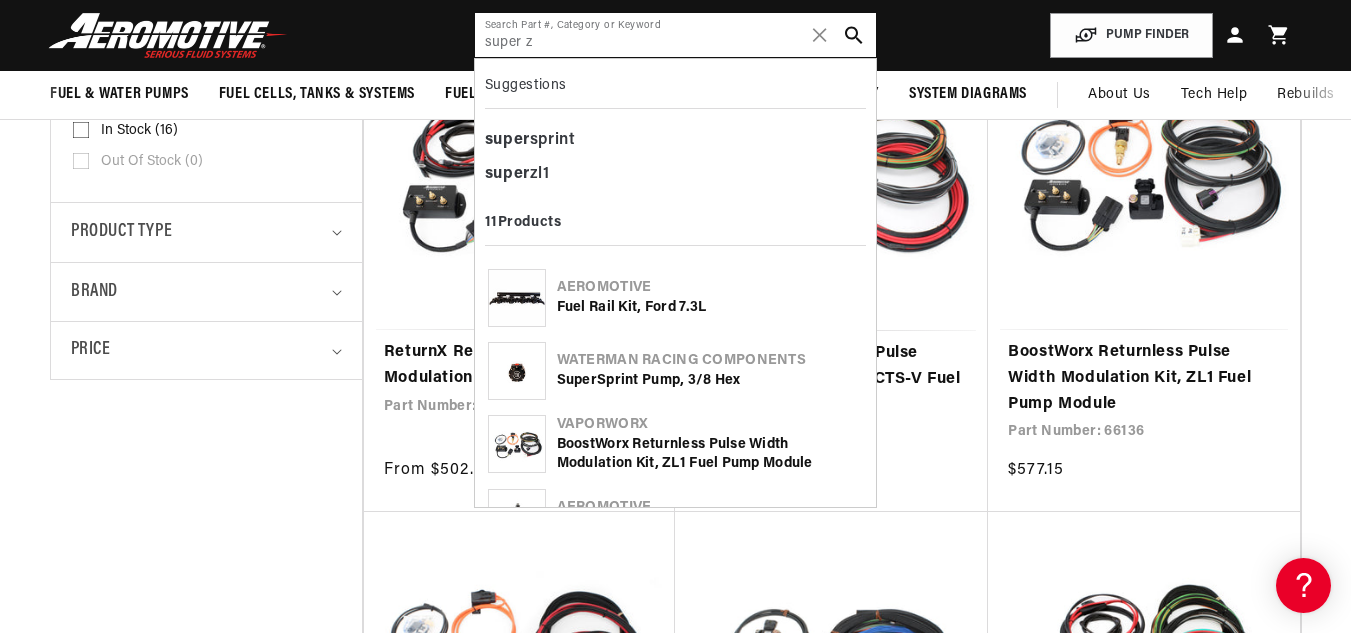scroll, scrollTop: 0, scrollLeft: 791, axis: horizontal 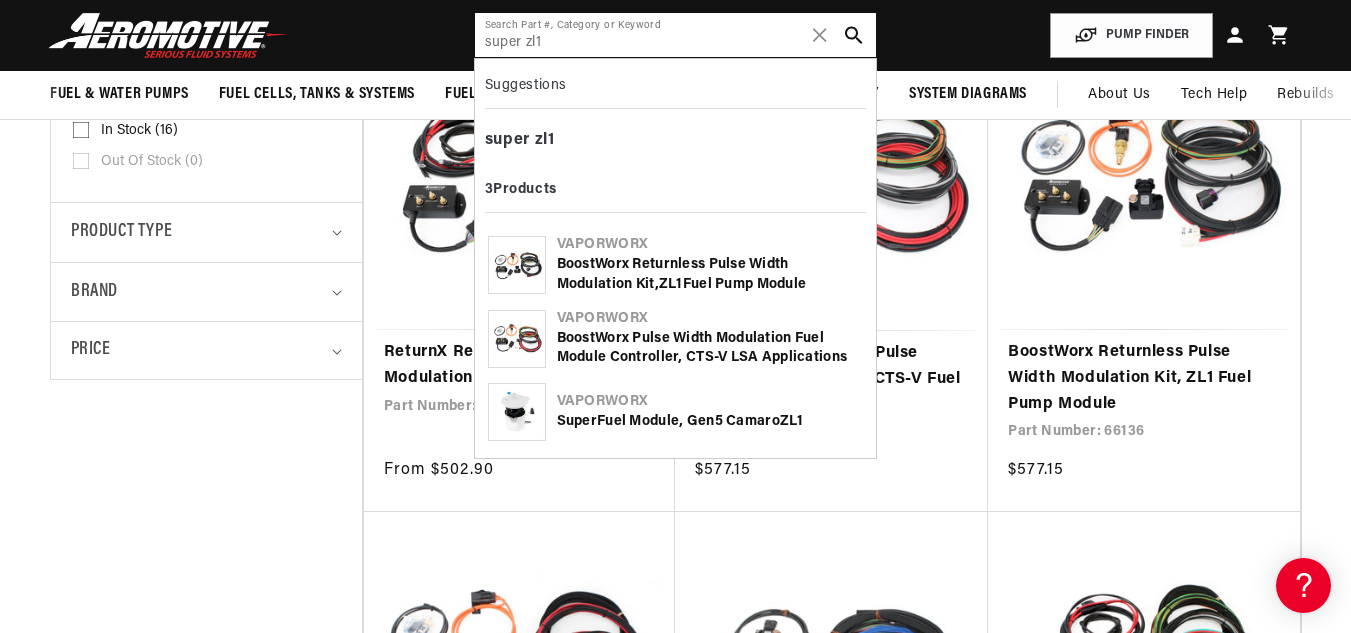 type on "super zl1" 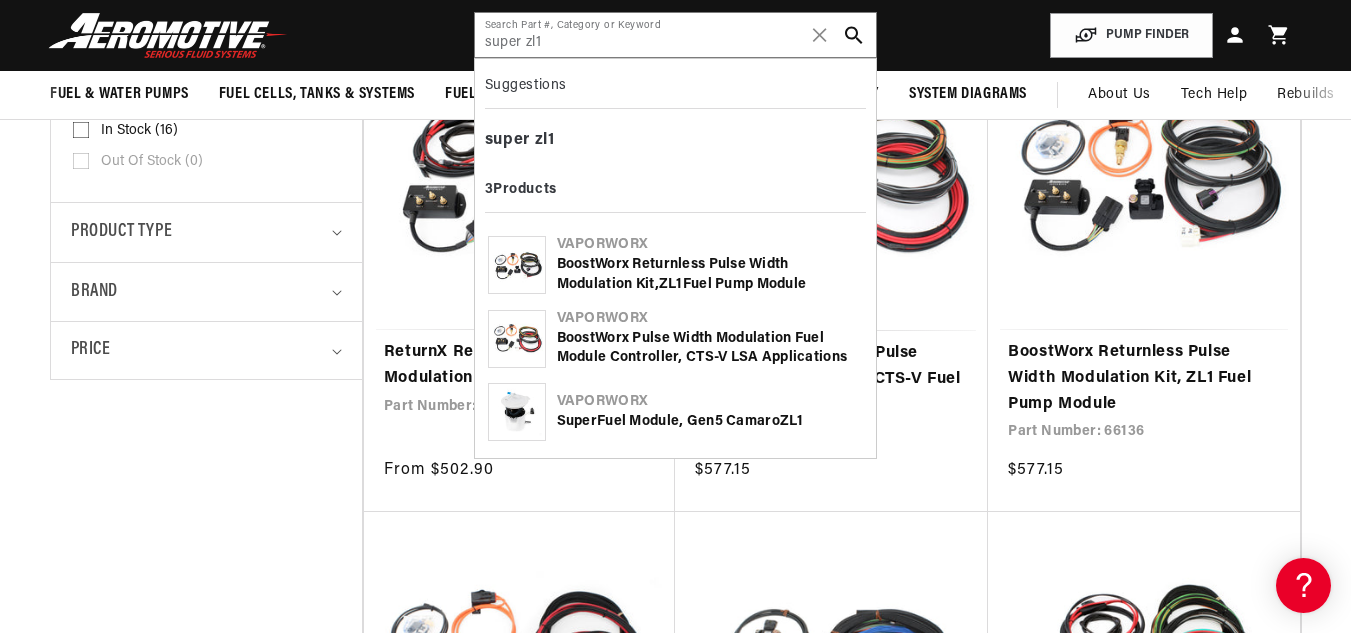 click on "VaporWorx" 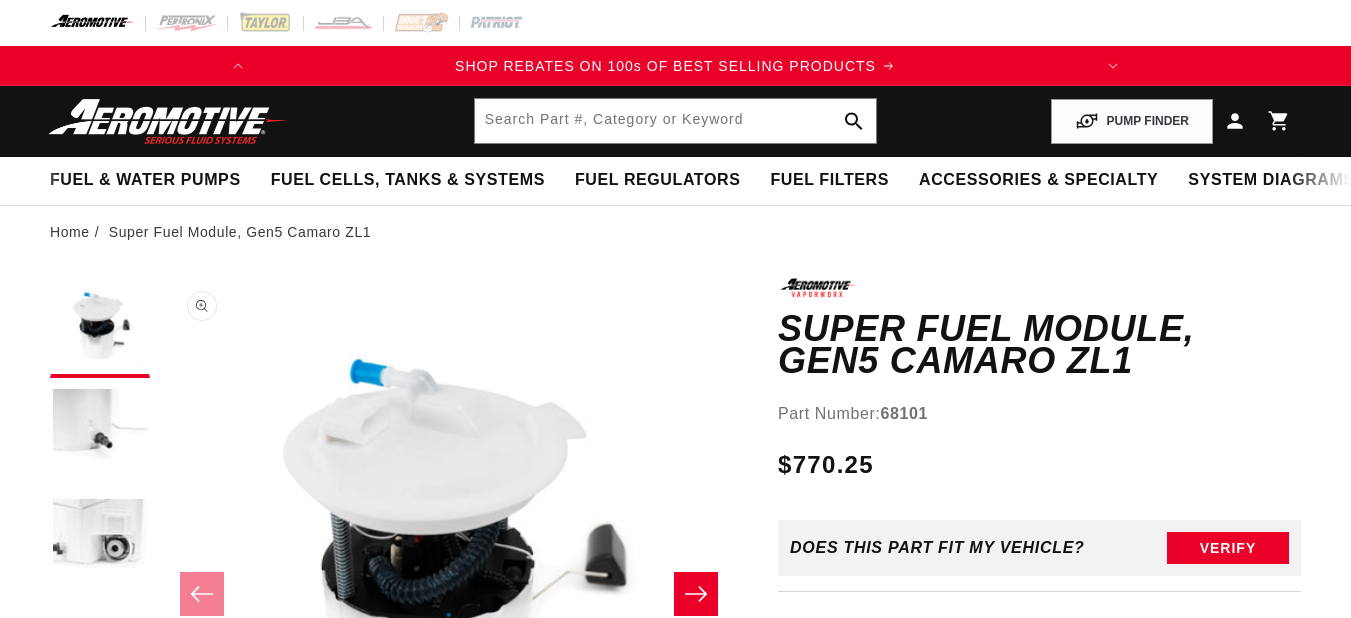 scroll, scrollTop: 0, scrollLeft: 0, axis: both 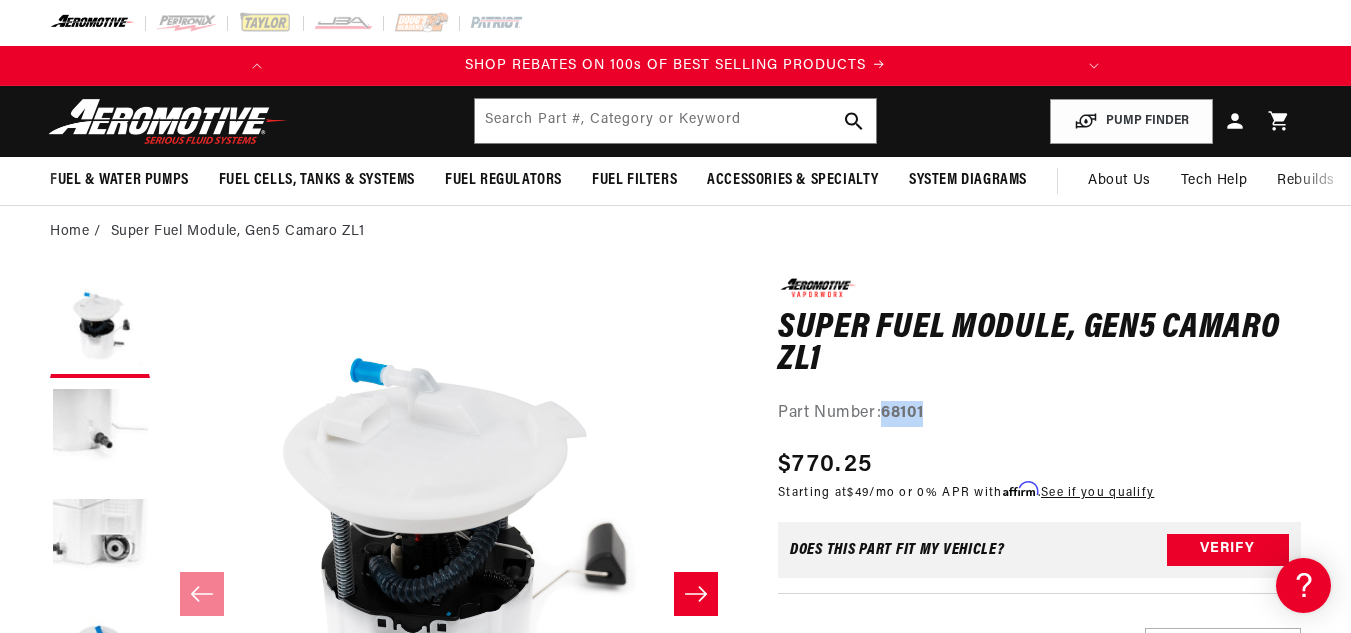 drag, startPoint x: 951, startPoint y: 409, endPoint x: 884, endPoint y: 415, distance: 67.26812 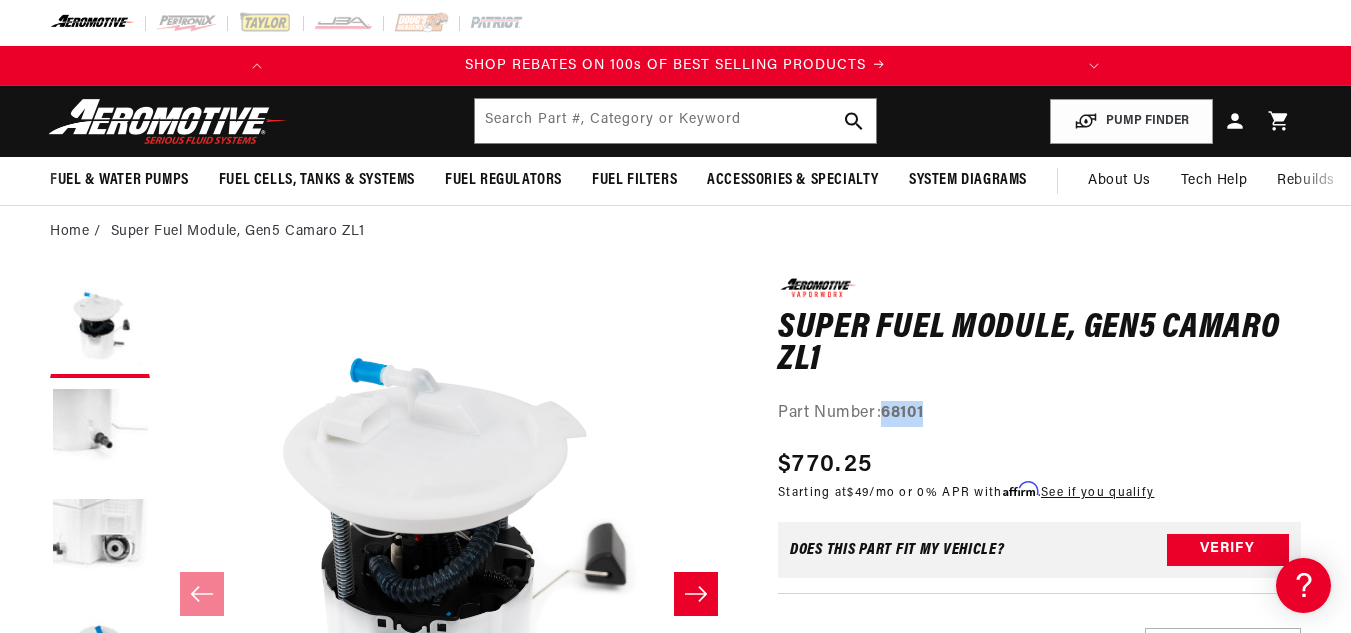 click on "Part Number:  68101" at bounding box center (1039, 414) 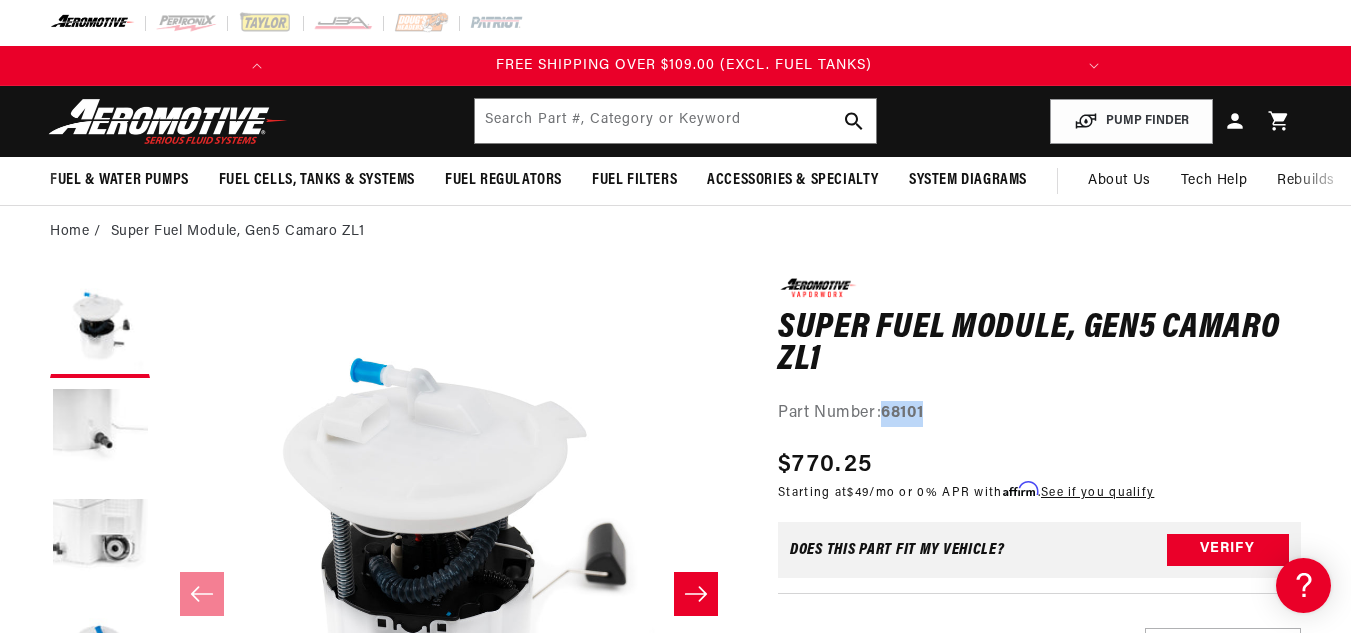 scroll, scrollTop: 0, scrollLeft: 791, axis: horizontal 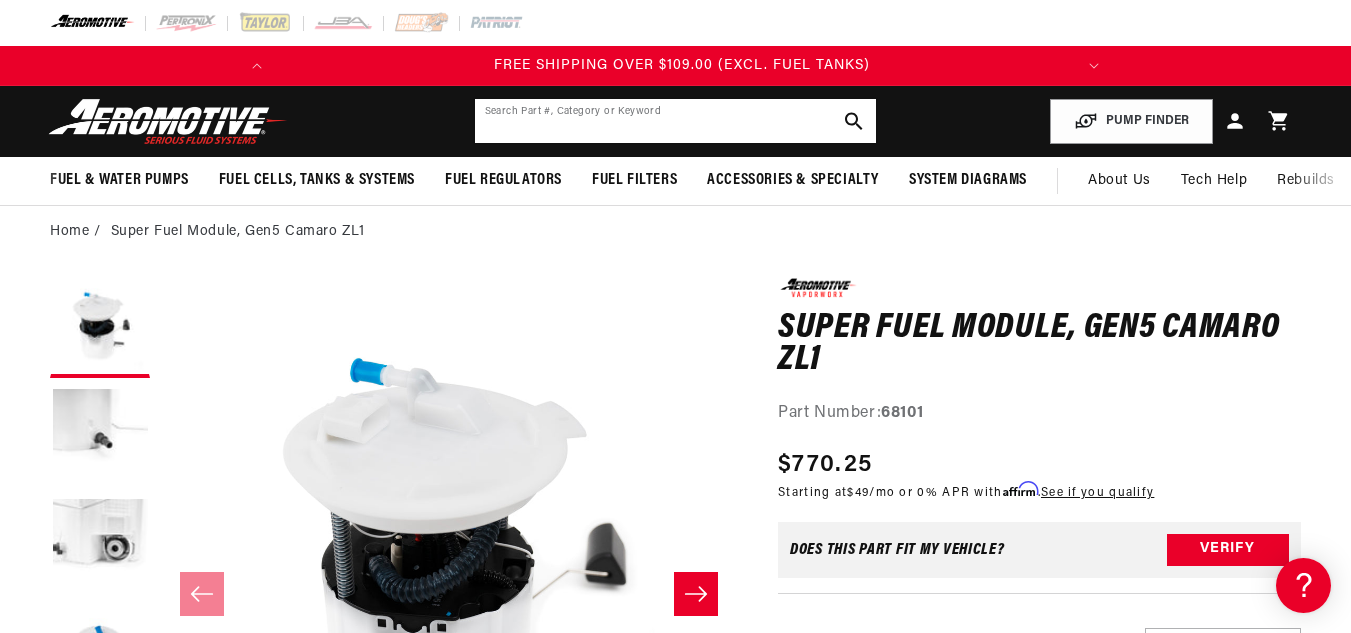 click 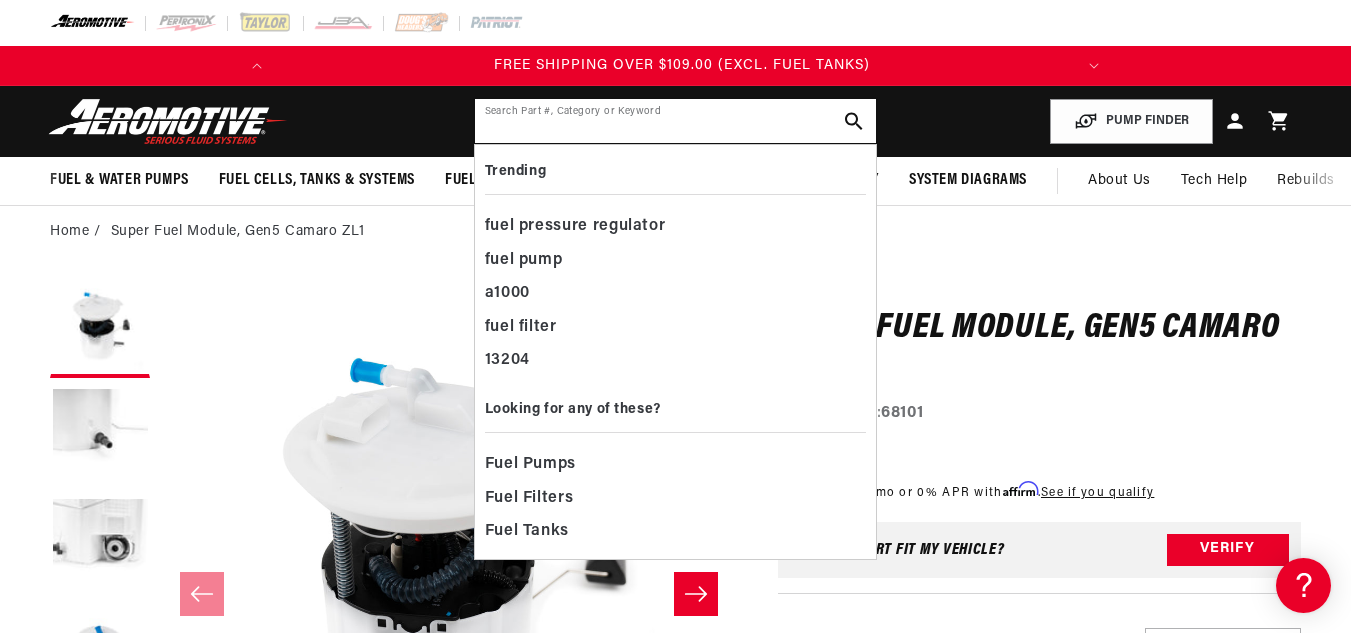 paste on "14015507" 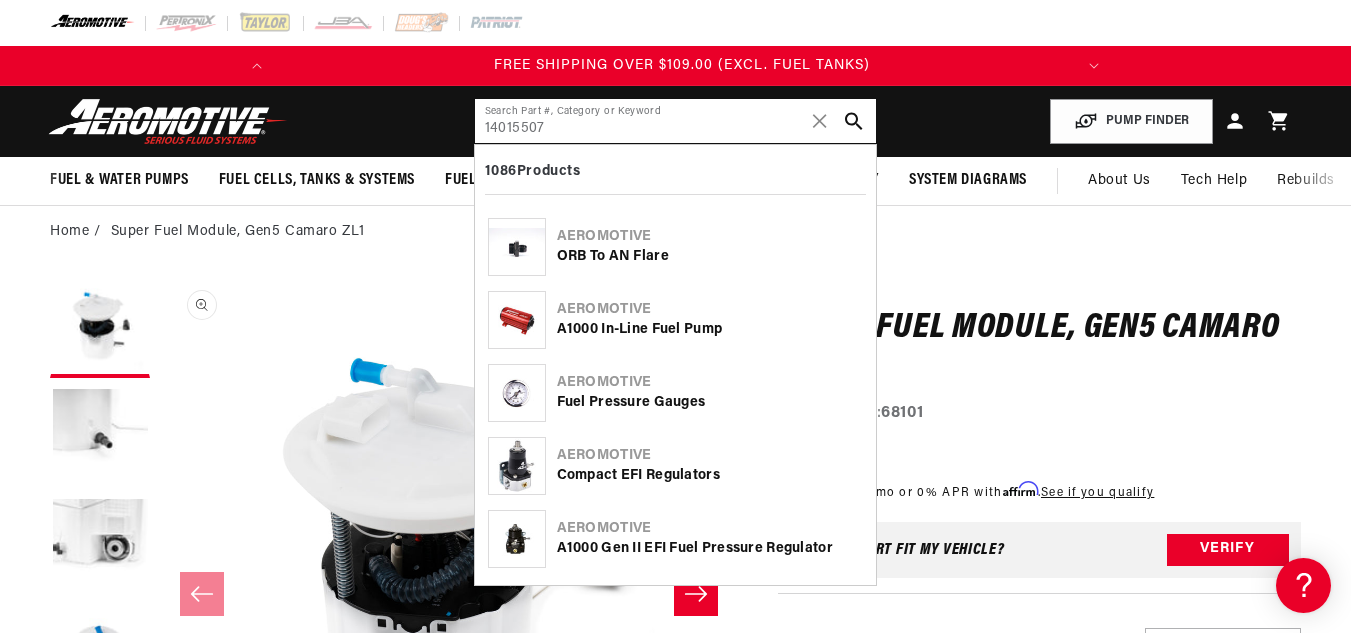 type on "14015507" 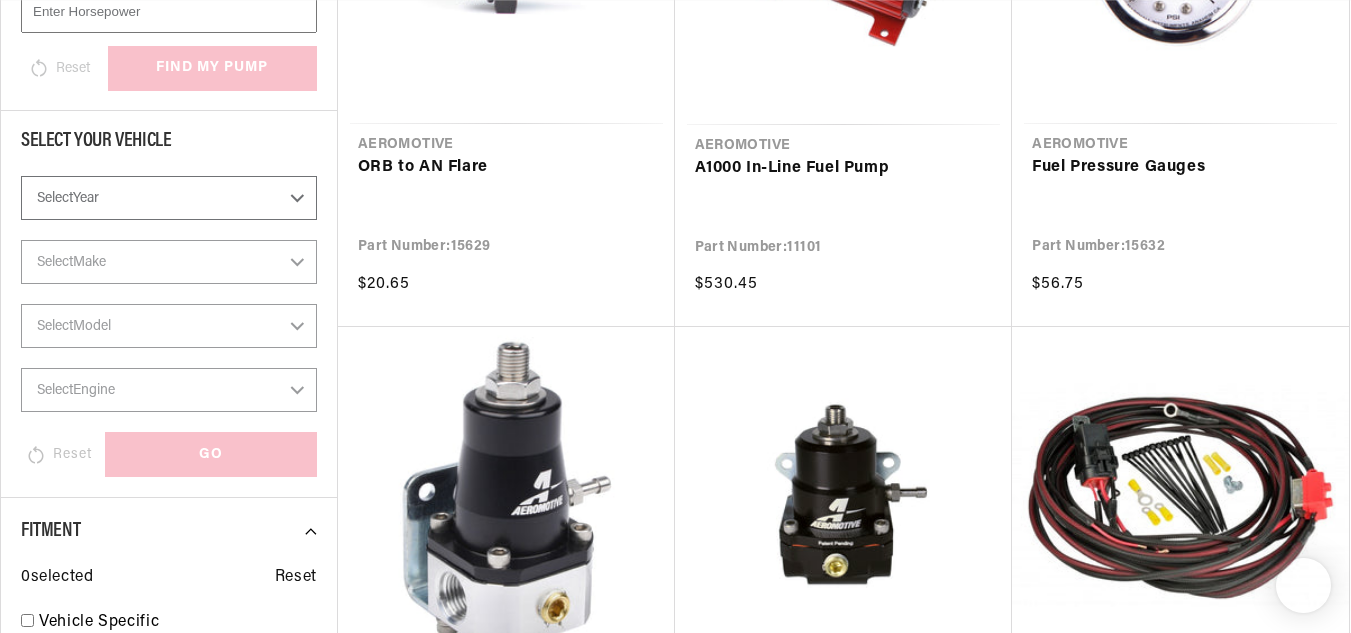 scroll, scrollTop: 700, scrollLeft: 0, axis: vertical 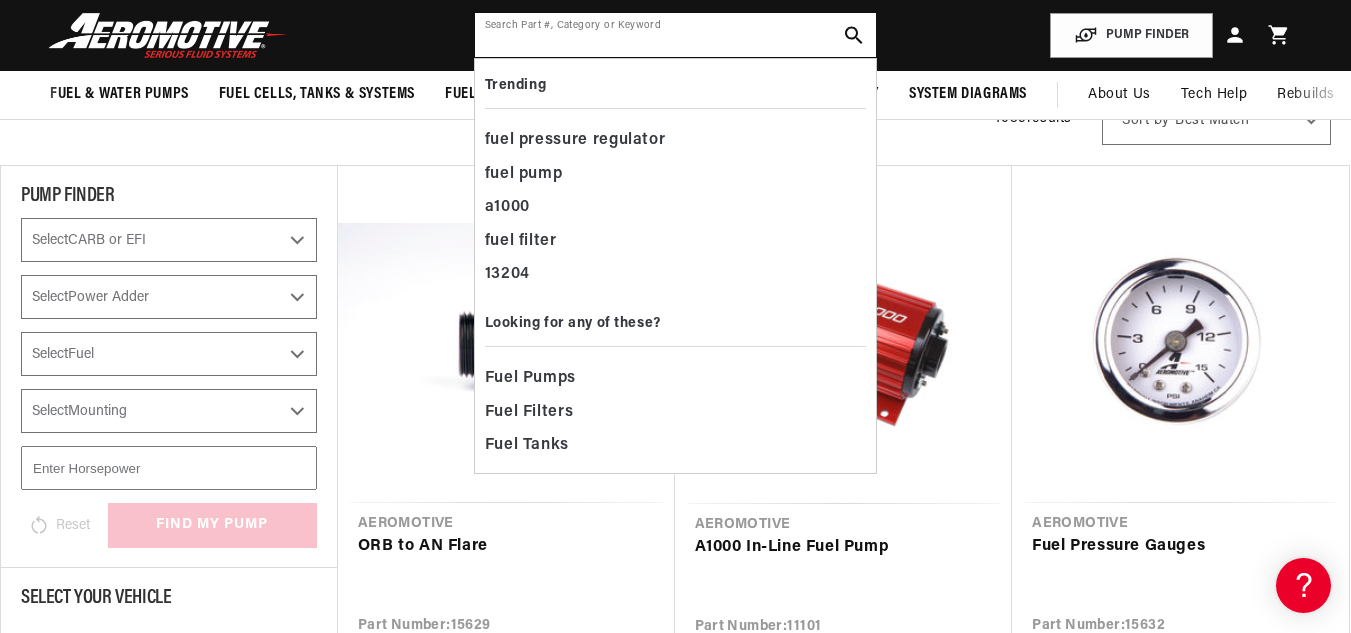 paste on "aer68101" 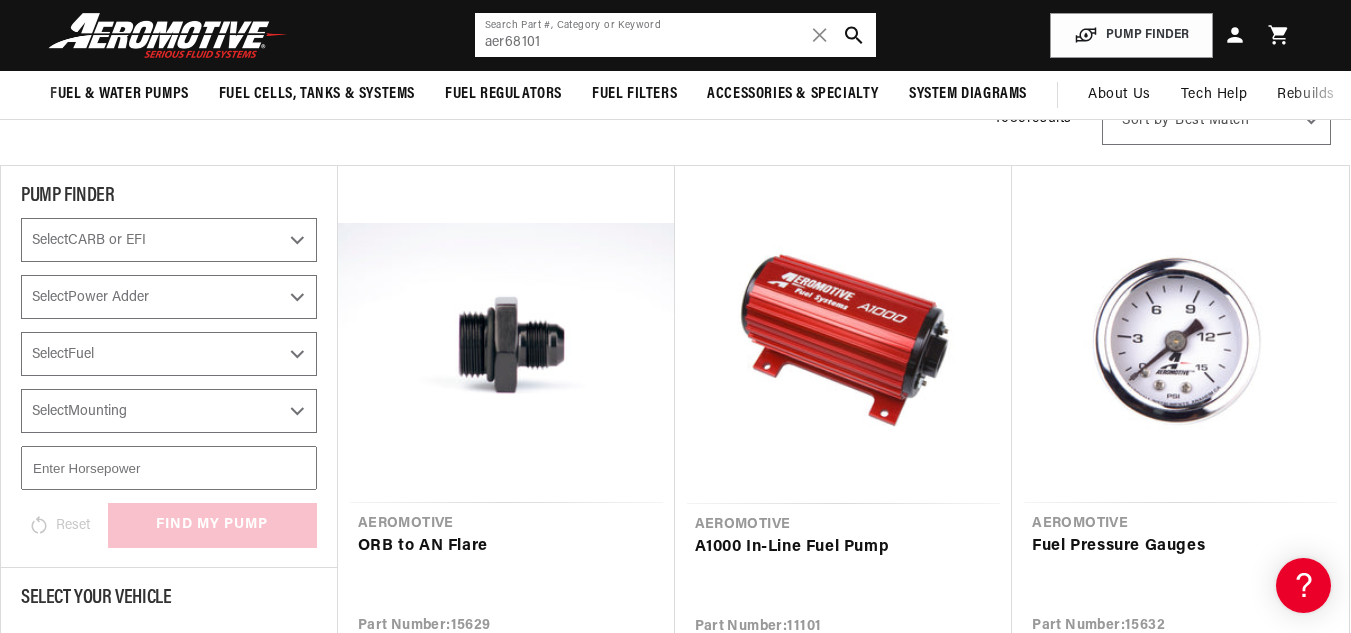 drag, startPoint x: 506, startPoint y: 38, endPoint x: 418, endPoint y: 59, distance: 90.47099 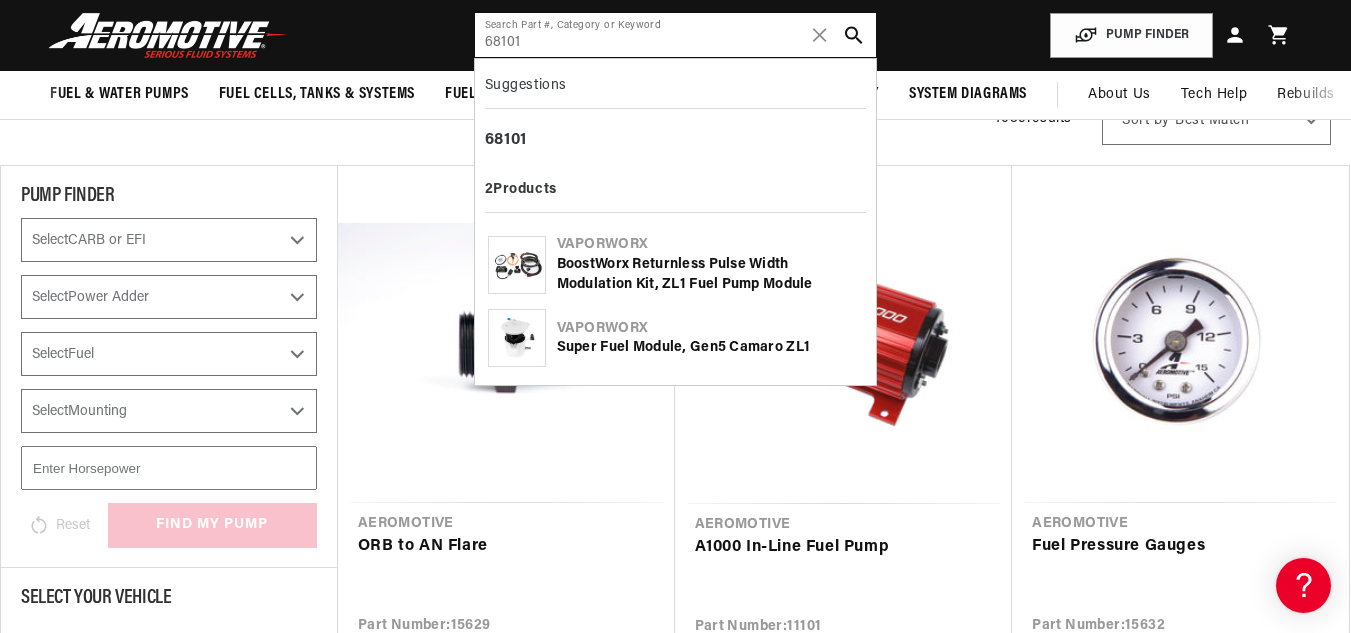 type on "68101" 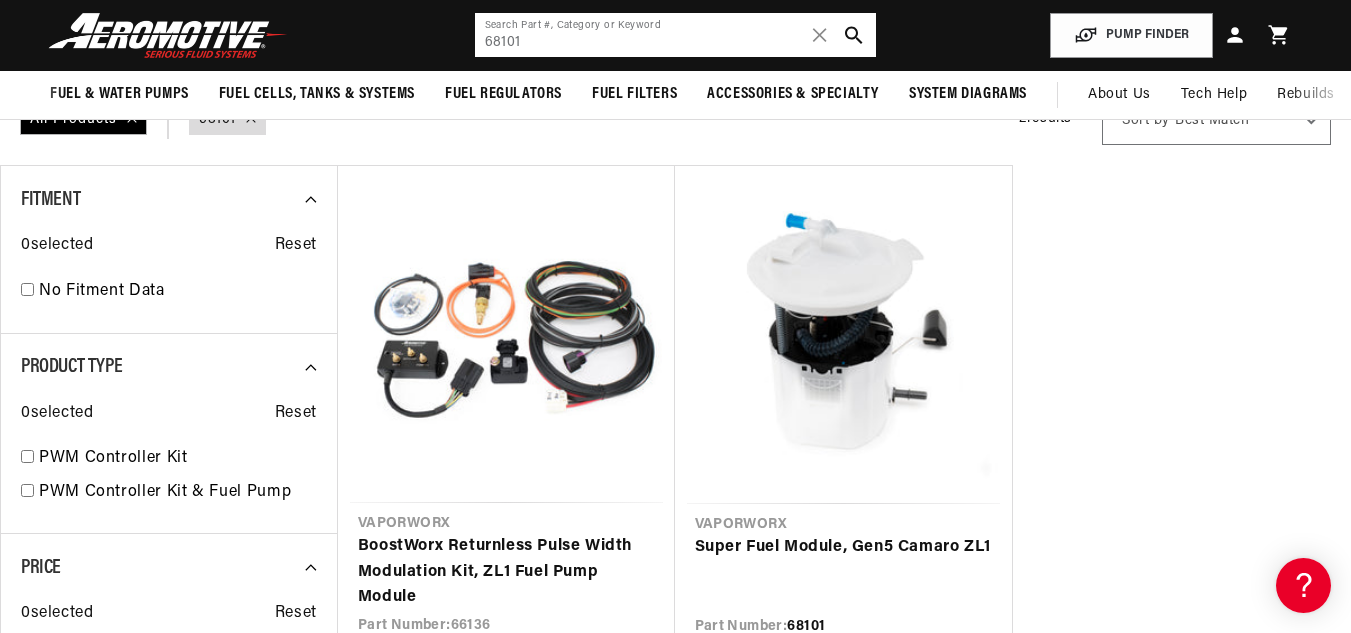 scroll, scrollTop: 0, scrollLeft: 0, axis: both 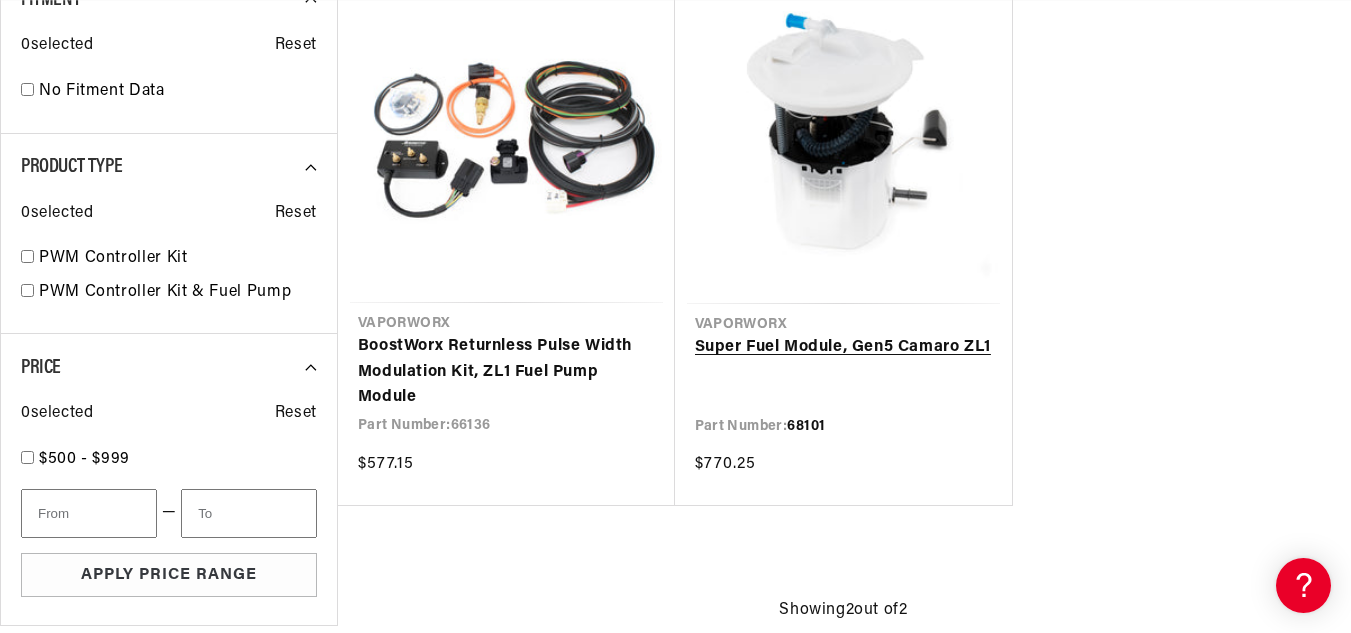 click on "Super Fuel Module, Gen5 Camaro ZL1" at bounding box center (844, 348) 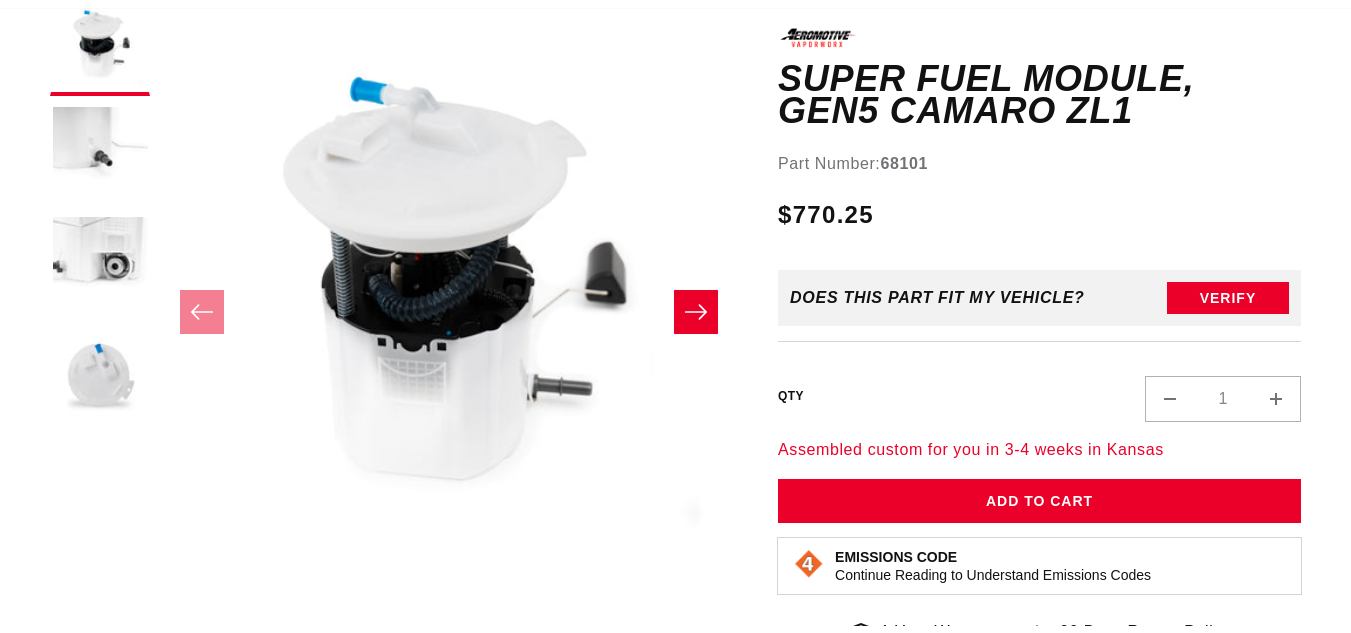 scroll, scrollTop: 300, scrollLeft: 0, axis: vertical 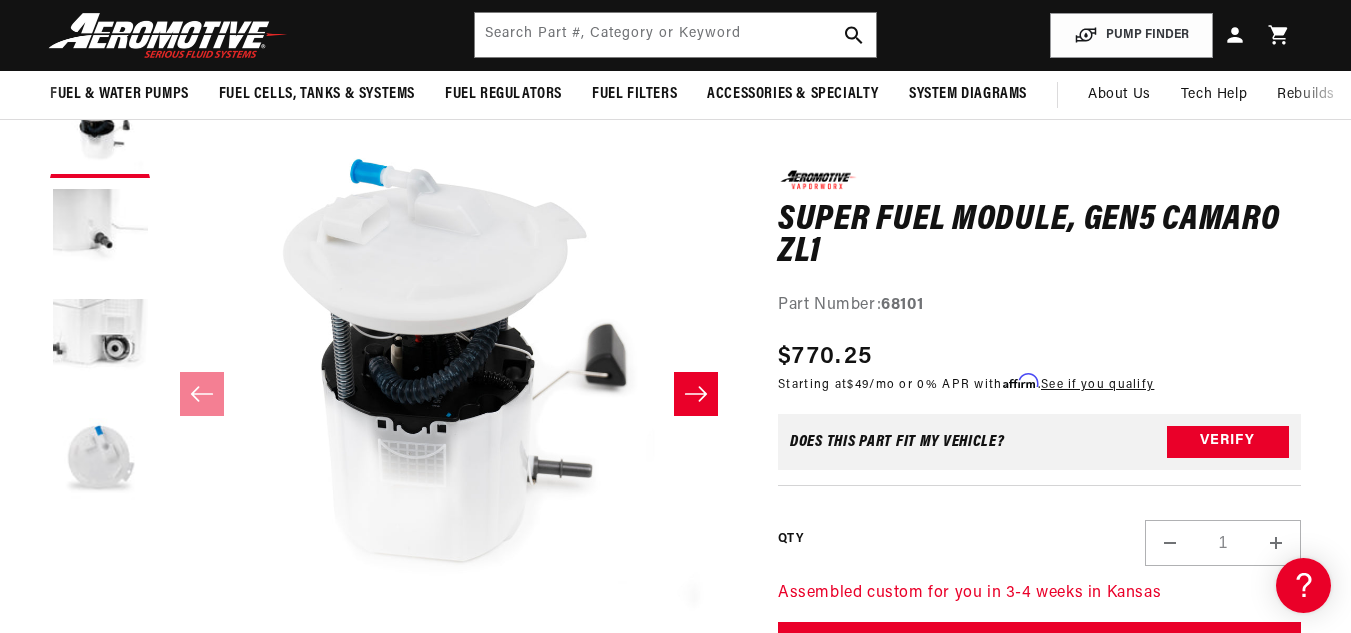 click on "Does This part fit My vehicle?
Verify" at bounding box center [1039, 441] 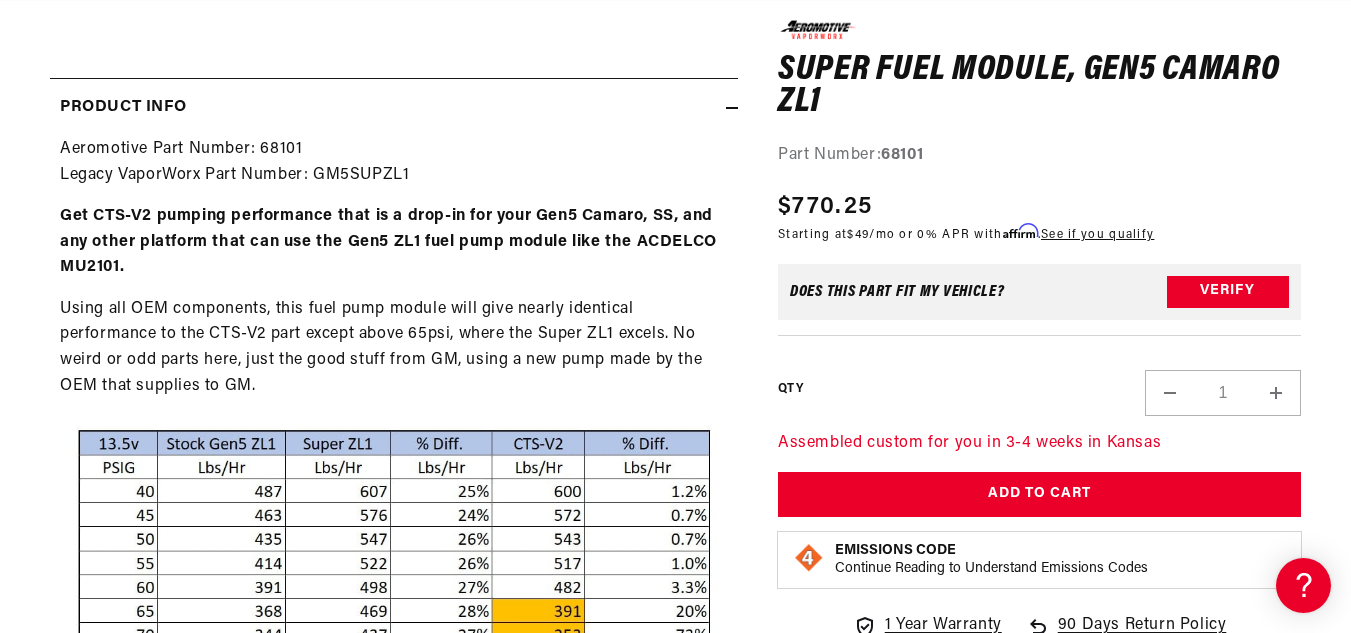 scroll, scrollTop: 1000, scrollLeft: 0, axis: vertical 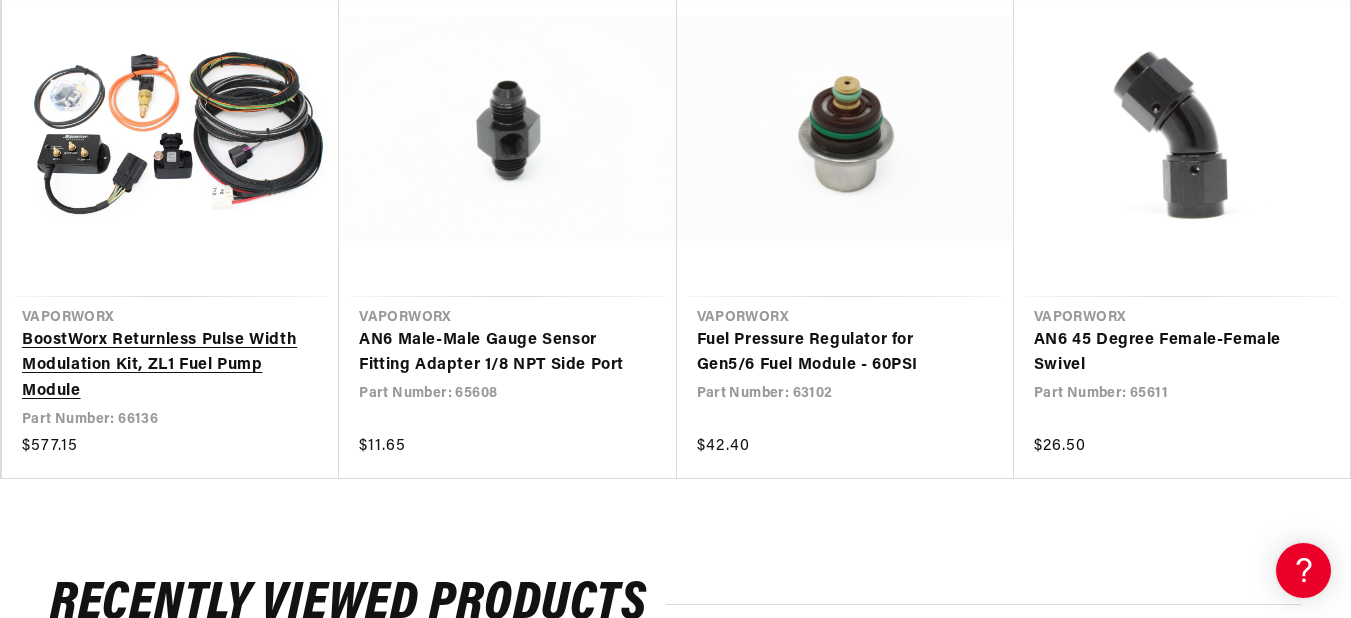 click on "BoostWorx Returnless Pulse Width Modulation Kit, ZL1 Fuel Pump Module" at bounding box center (160, 366) 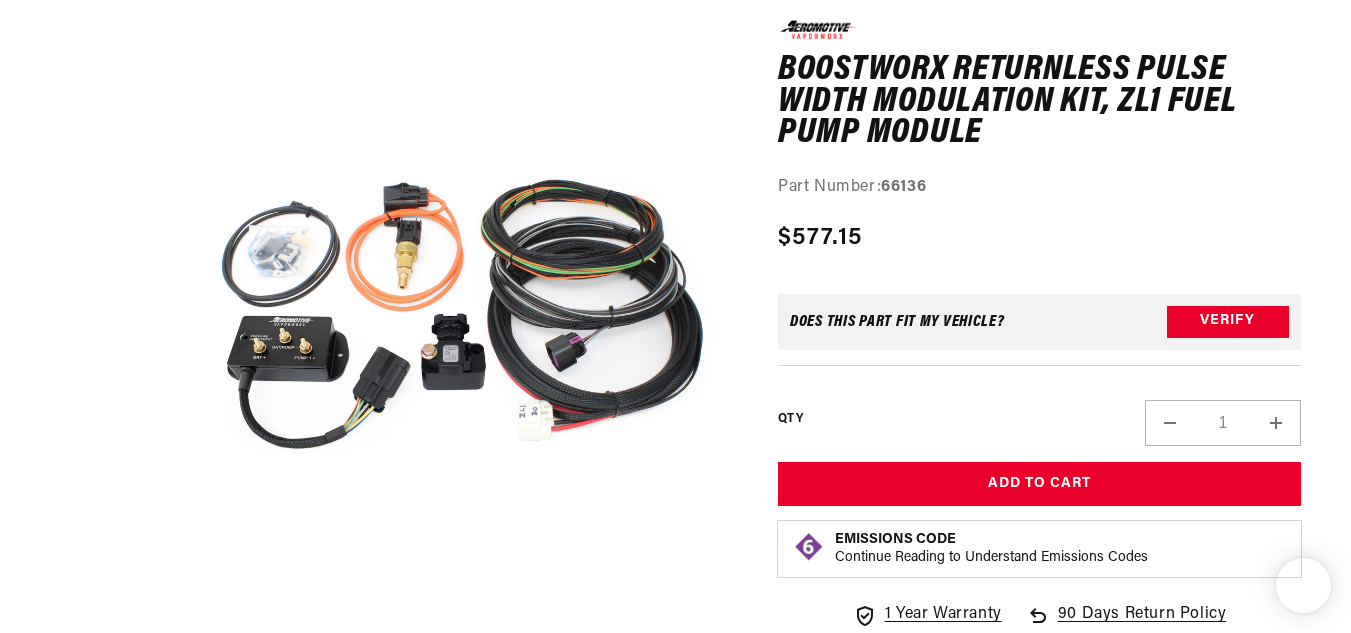 scroll, scrollTop: 300, scrollLeft: 0, axis: vertical 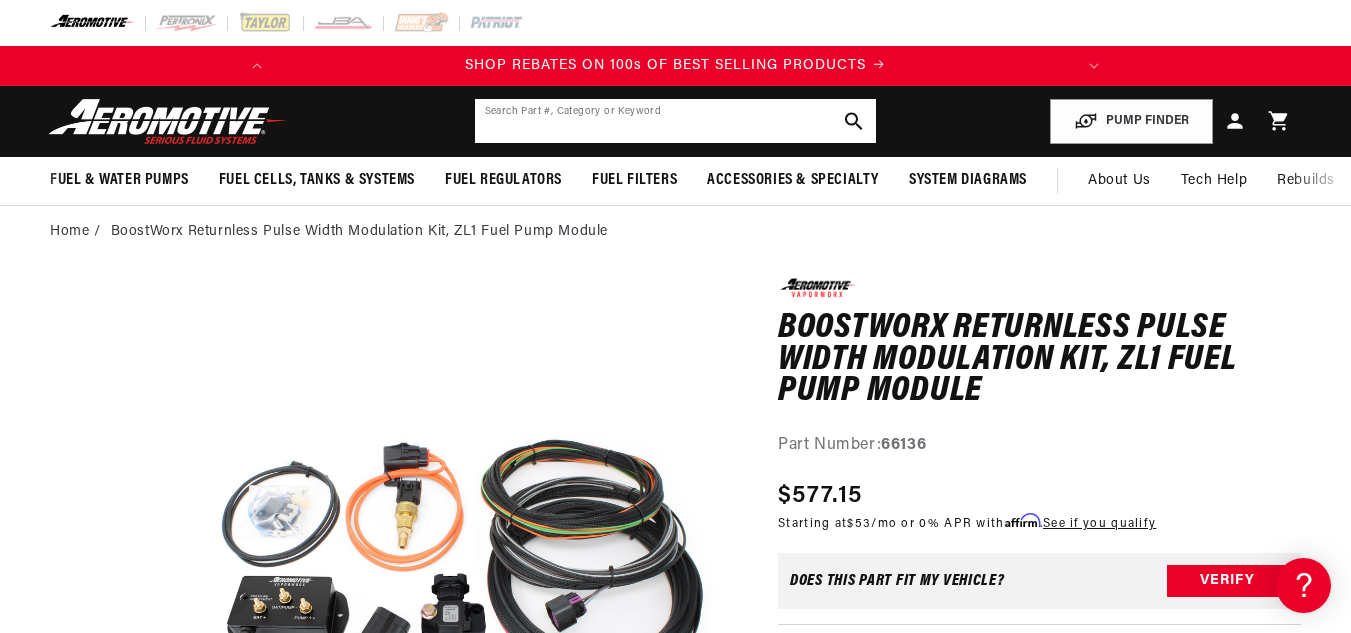 click 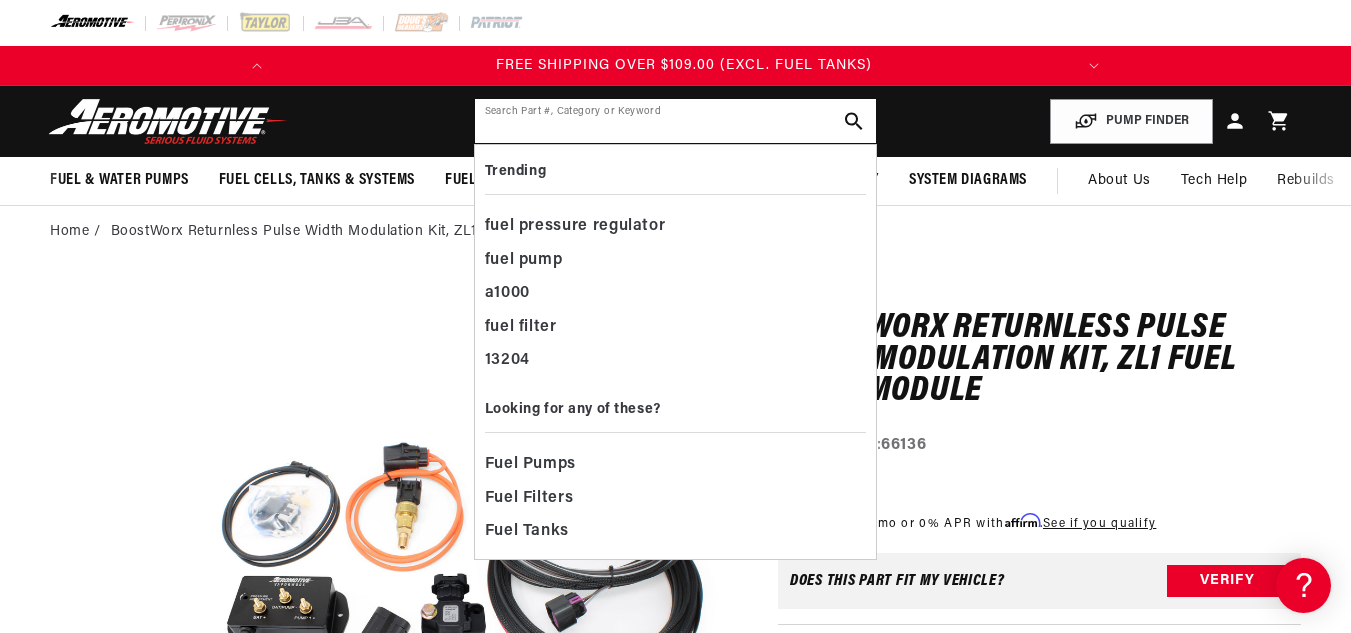 scroll, scrollTop: 0, scrollLeft: 791, axis: horizontal 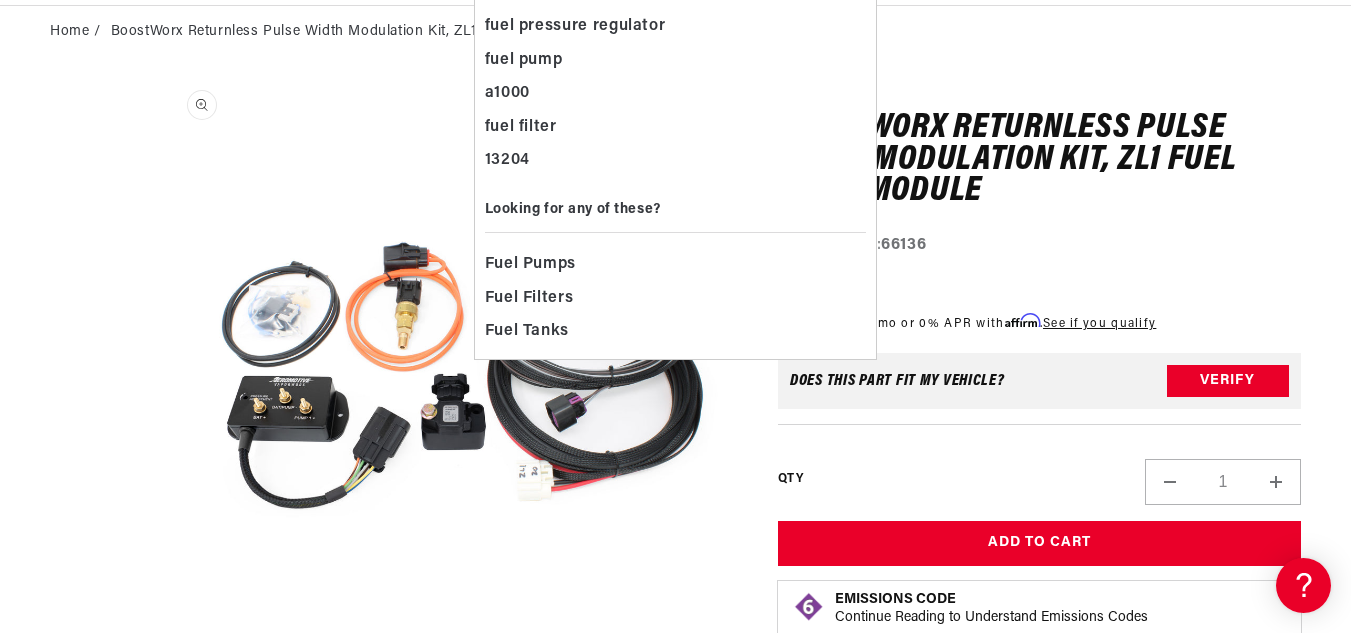 click on "Open media 1 in modal" at bounding box center (160, 655) 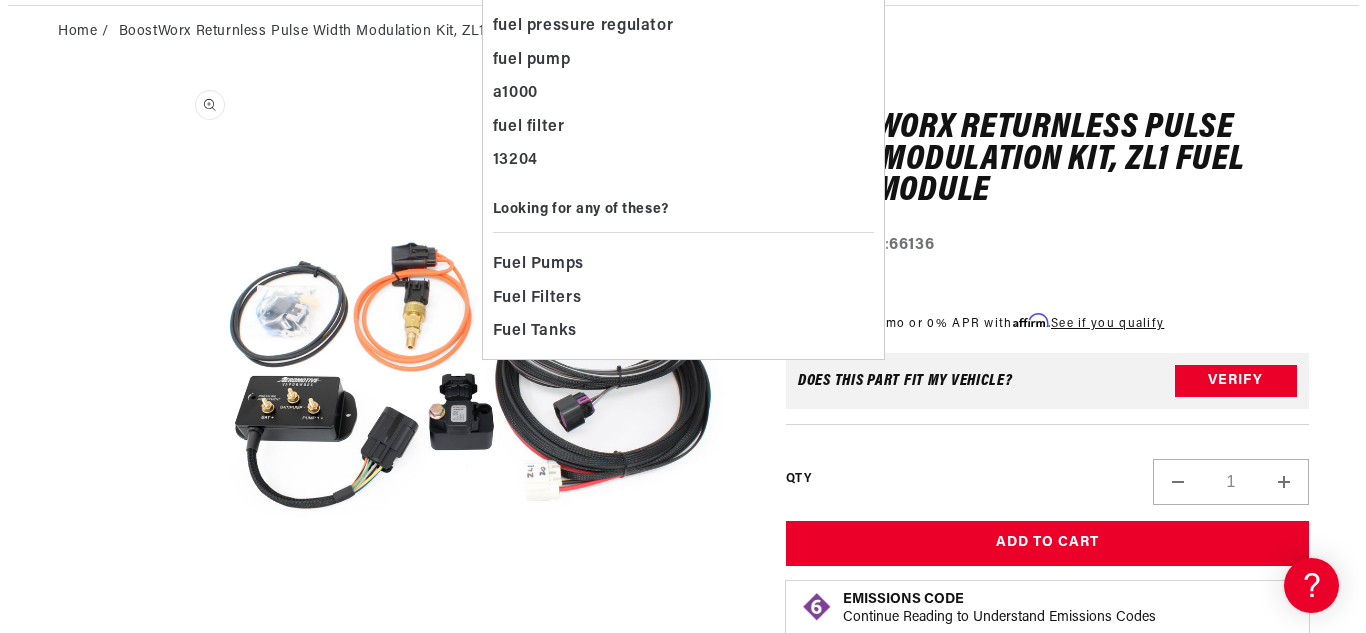 scroll, scrollTop: 63, scrollLeft: 0, axis: vertical 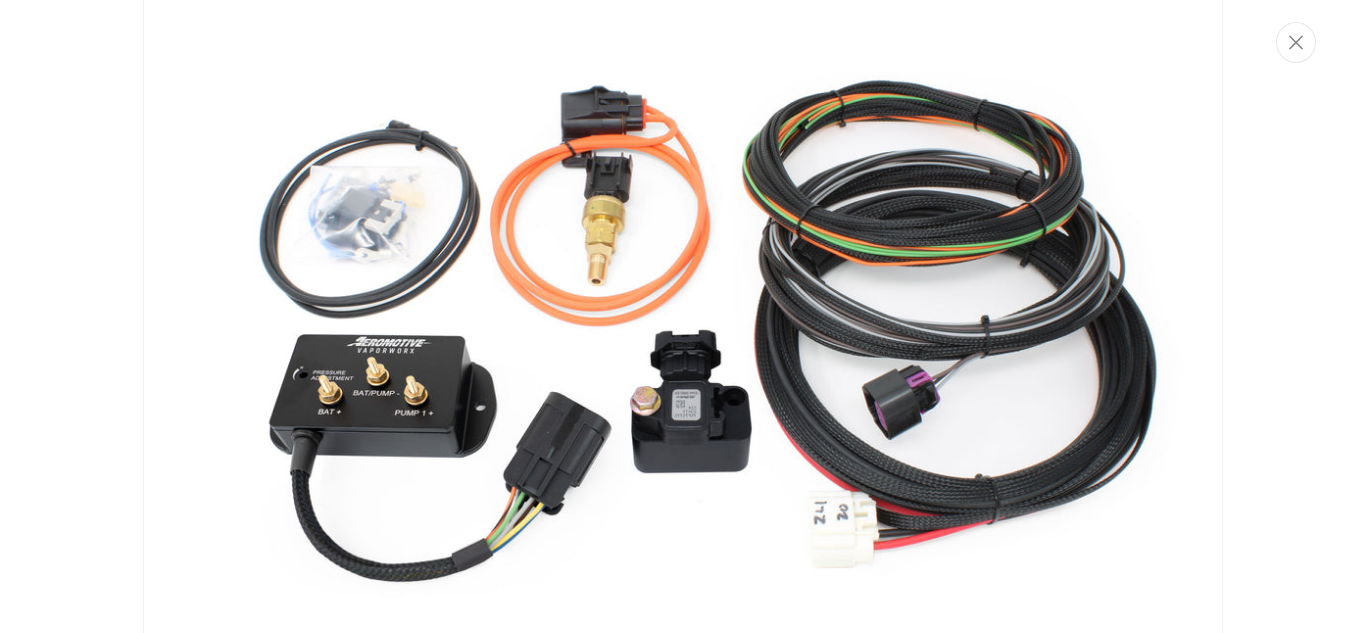 click at bounding box center (683, 317) 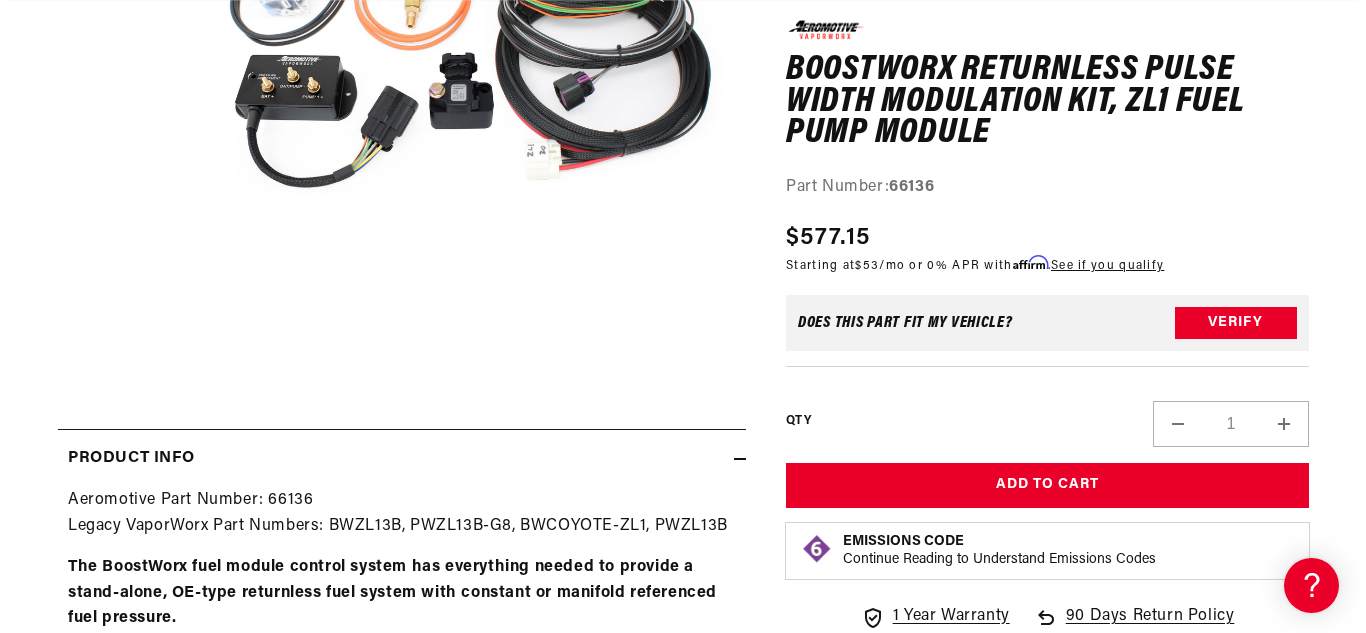 scroll, scrollTop: 539, scrollLeft: 0, axis: vertical 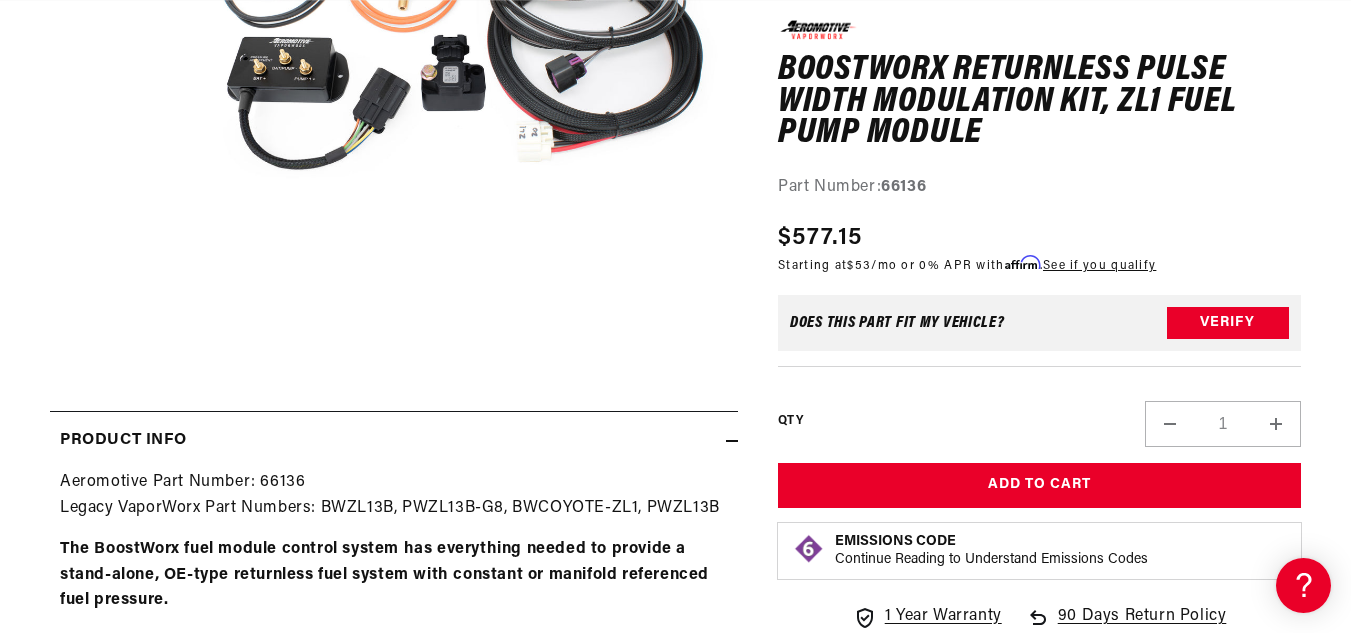 click on "Open media 1 in modal" at bounding box center [160, 316] 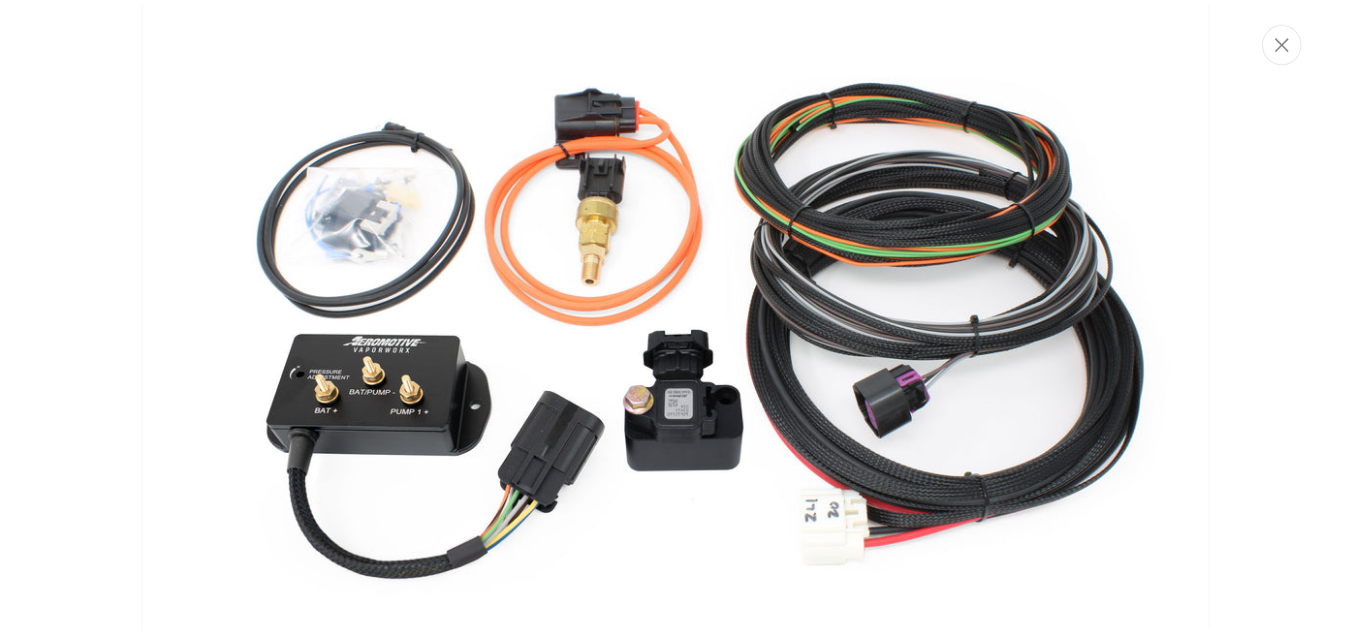 scroll, scrollTop: 0, scrollLeft: 0, axis: both 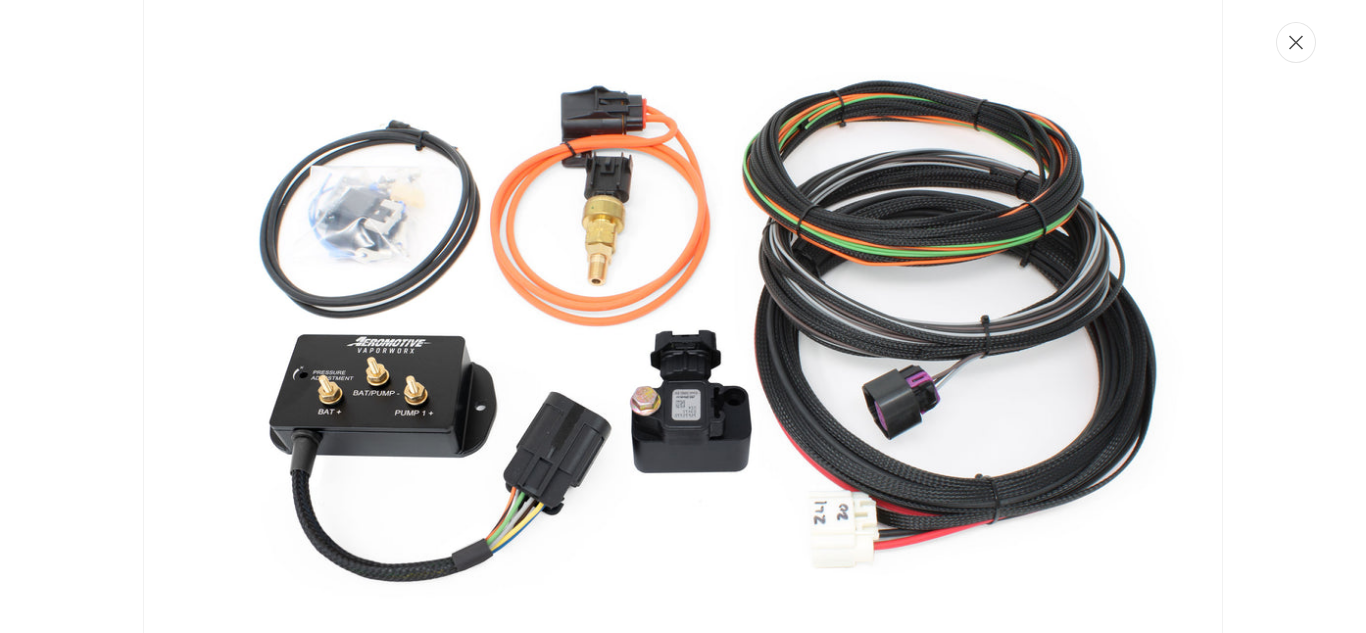 click 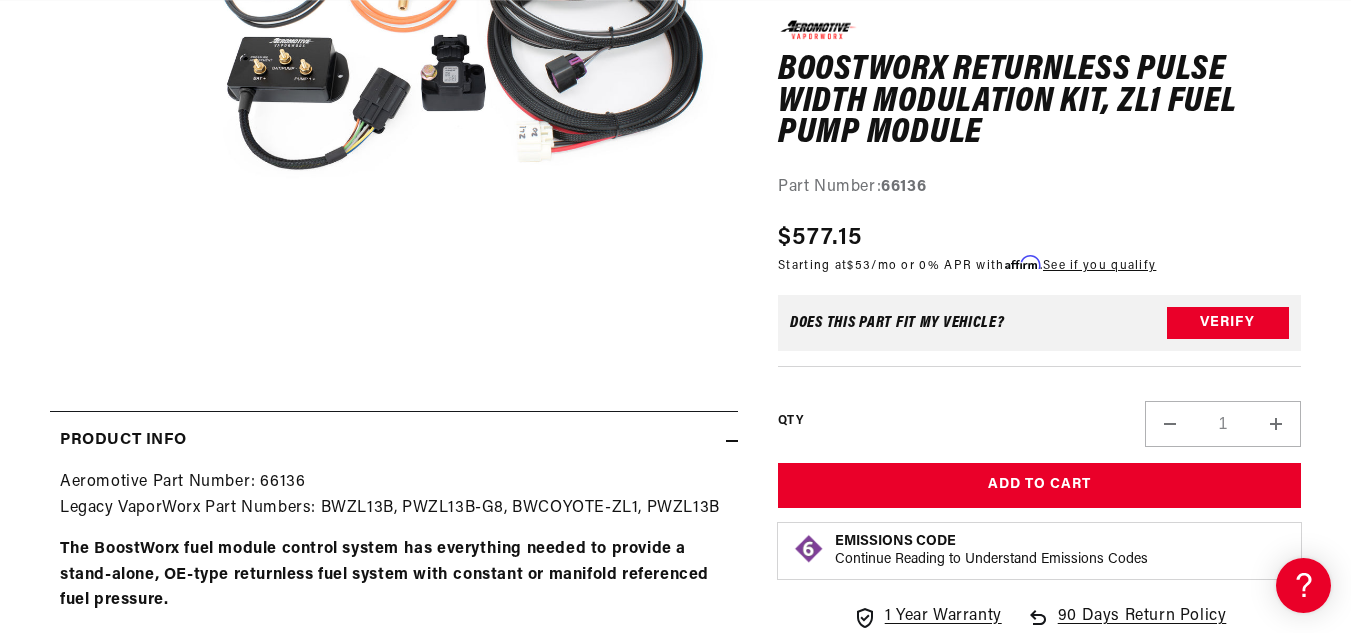 scroll, scrollTop: 0, scrollLeft: 791, axis: horizontal 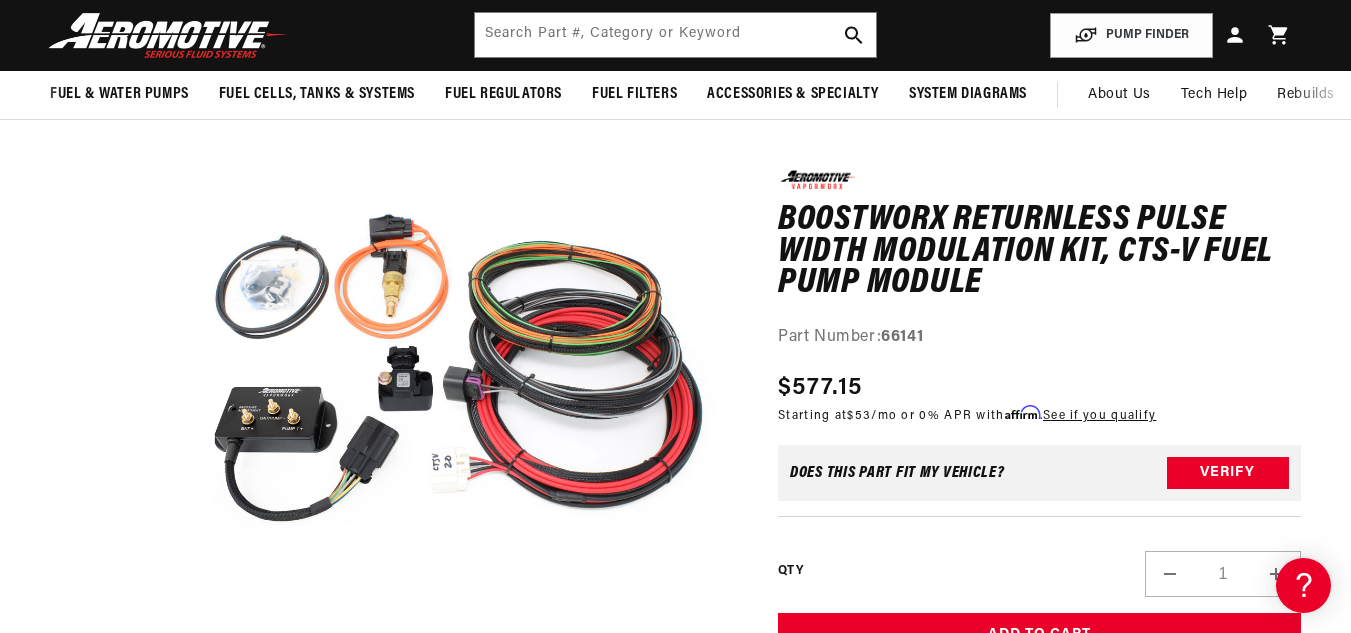 click on "Open media 1 in modal" at bounding box center [160, 655] 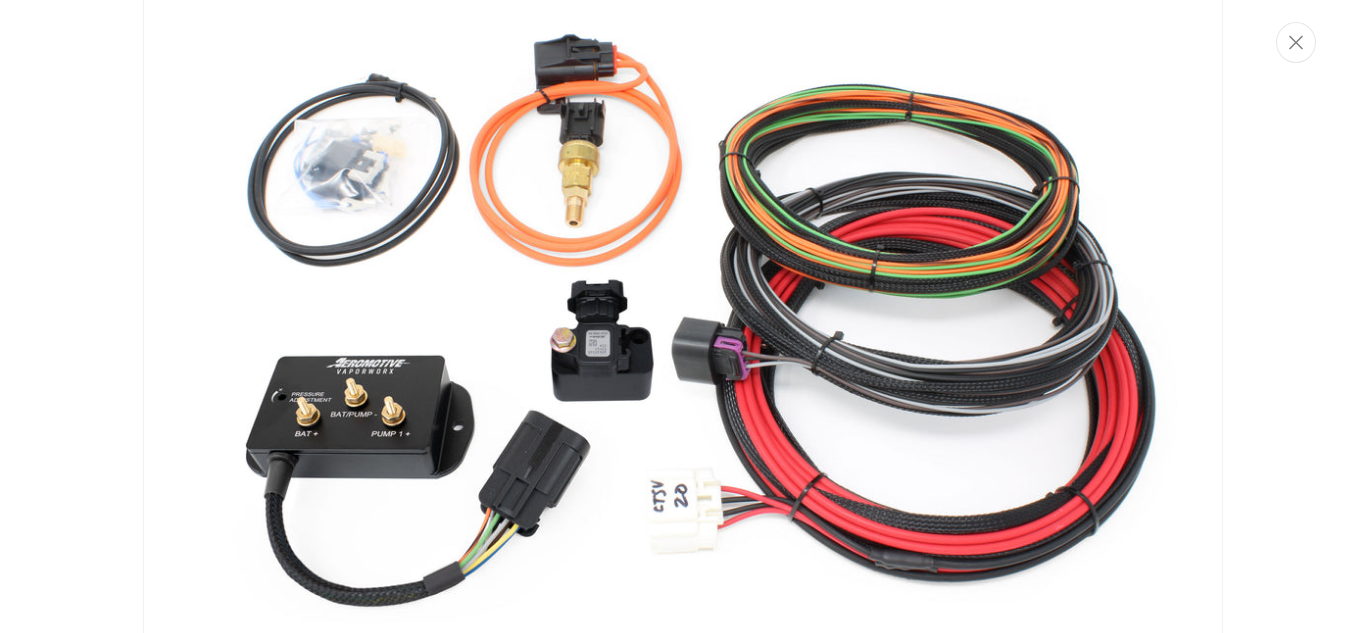 scroll, scrollTop: 78, scrollLeft: 0, axis: vertical 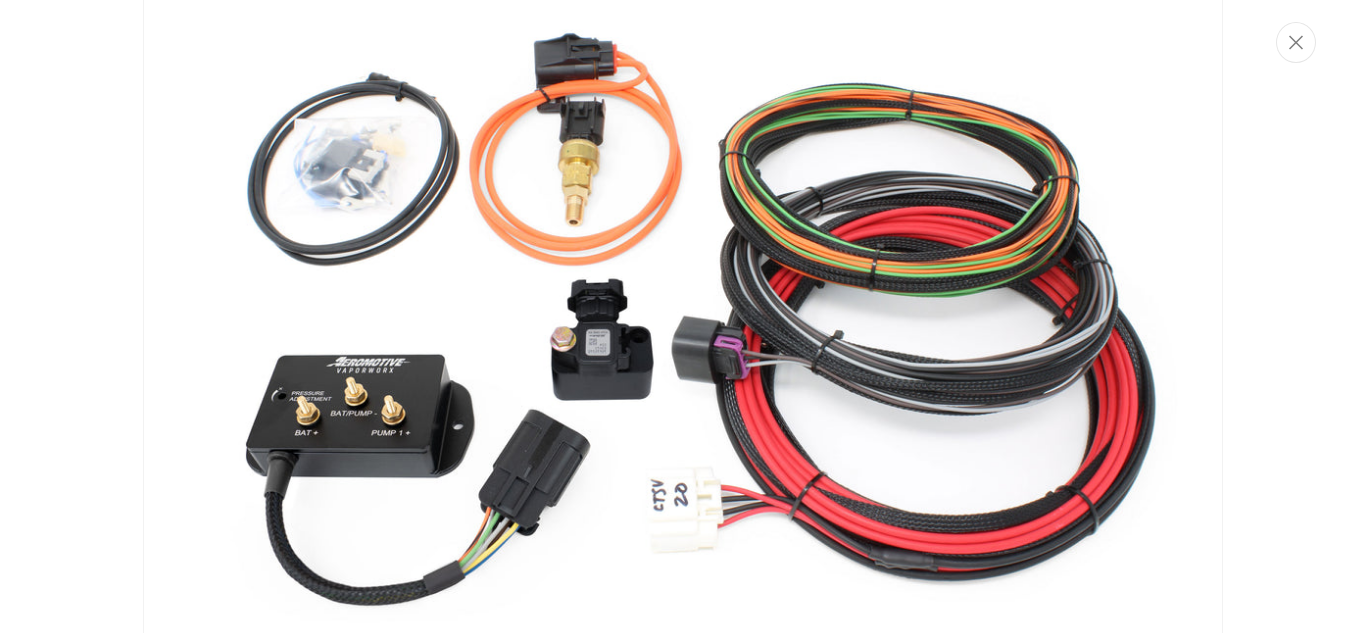 click at bounding box center [683, 317] 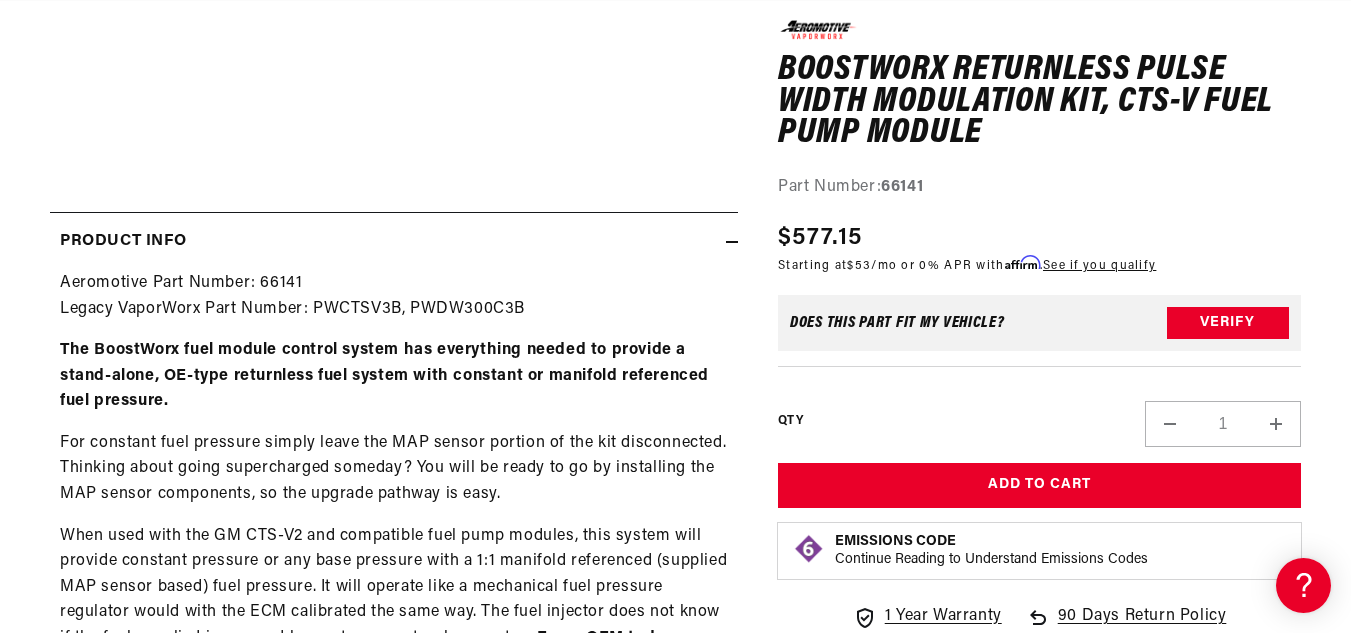 scroll 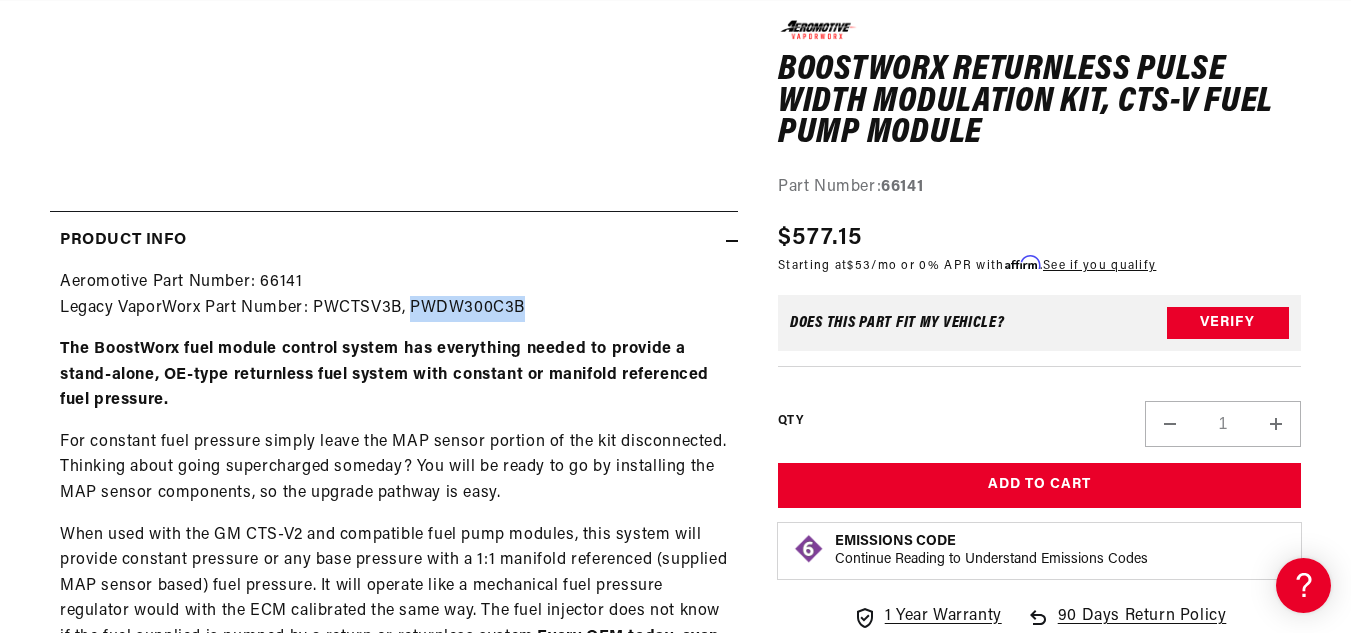 drag, startPoint x: 410, startPoint y: 297, endPoint x: 509, endPoint y: 309, distance: 99.724625 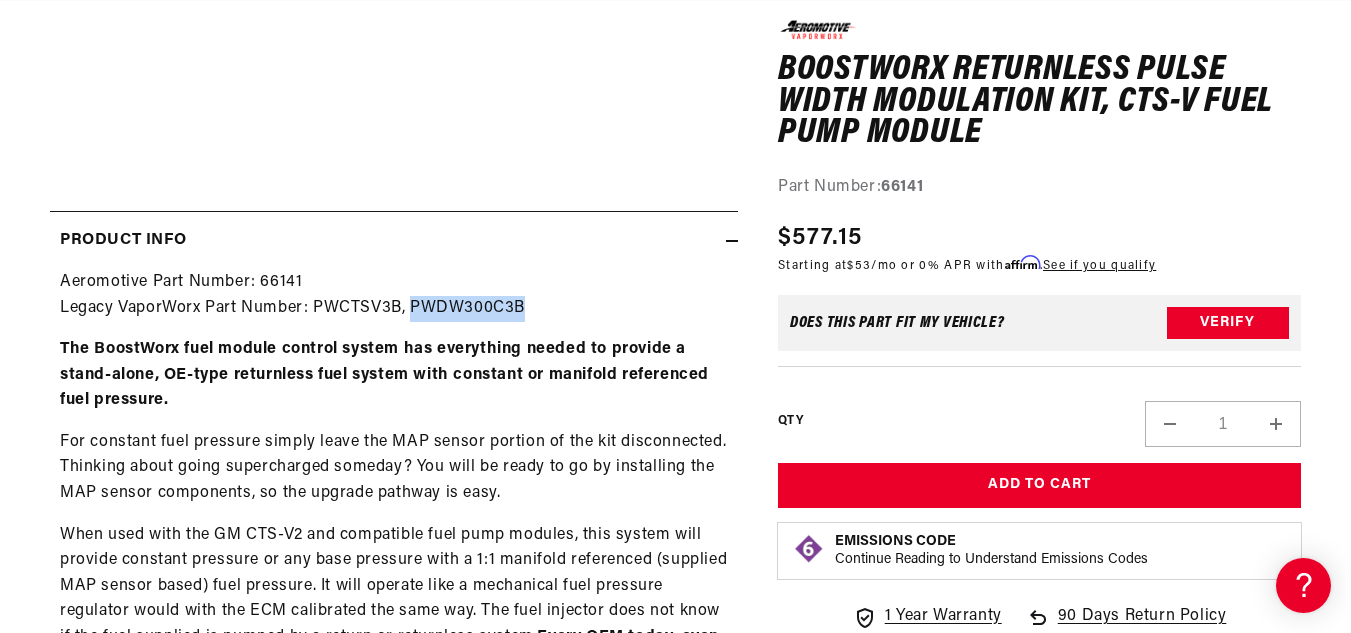 copy on "PWDW300C3B" 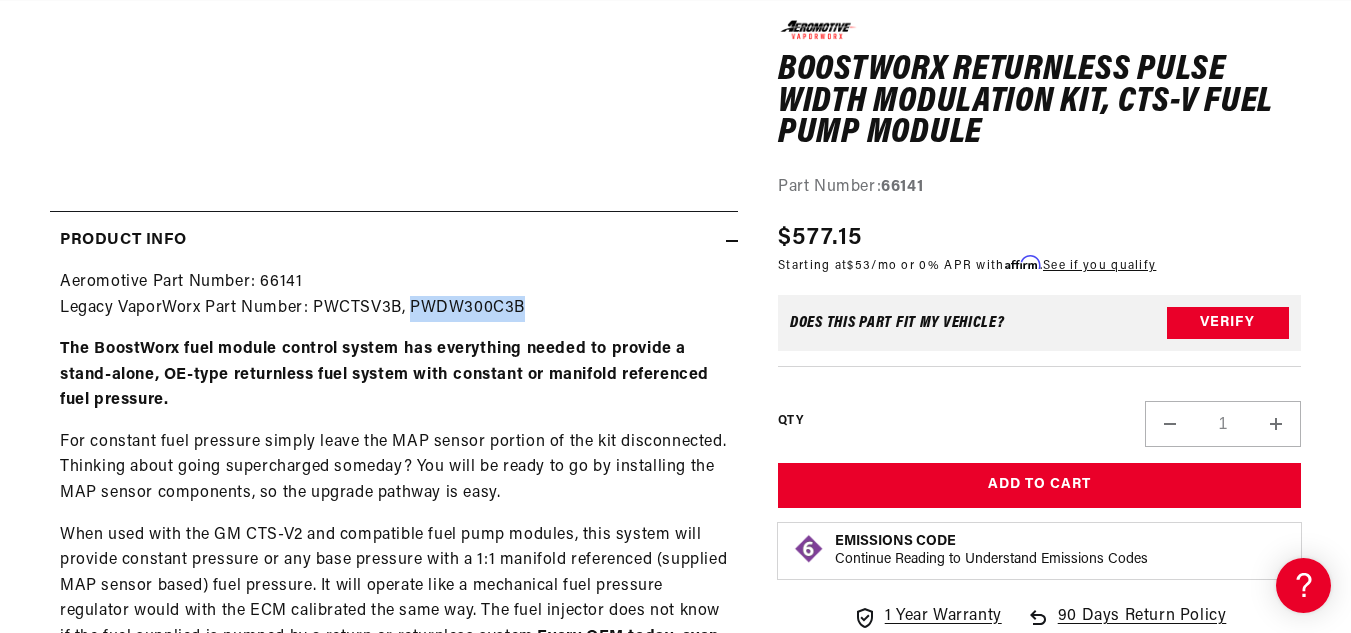 scroll, scrollTop: 0, scrollLeft: 791, axis: horizontal 